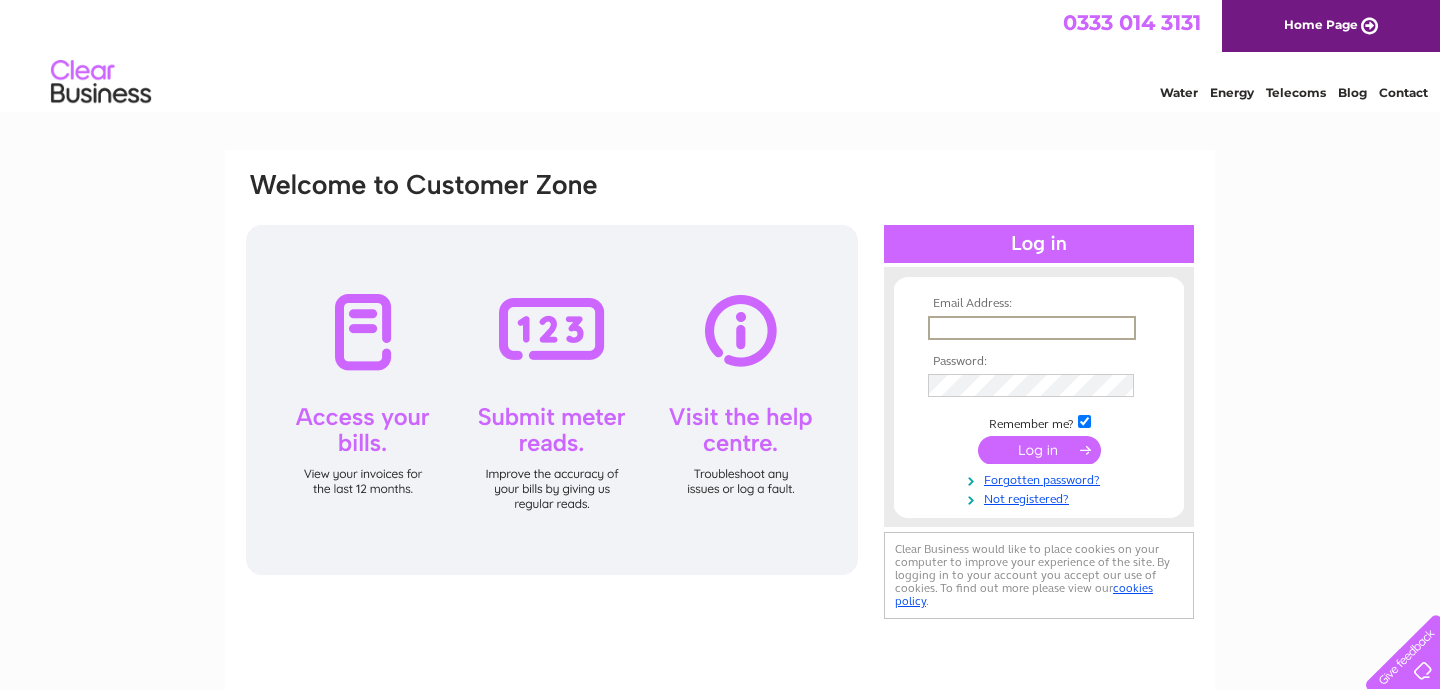 scroll, scrollTop: 0, scrollLeft: 0, axis: both 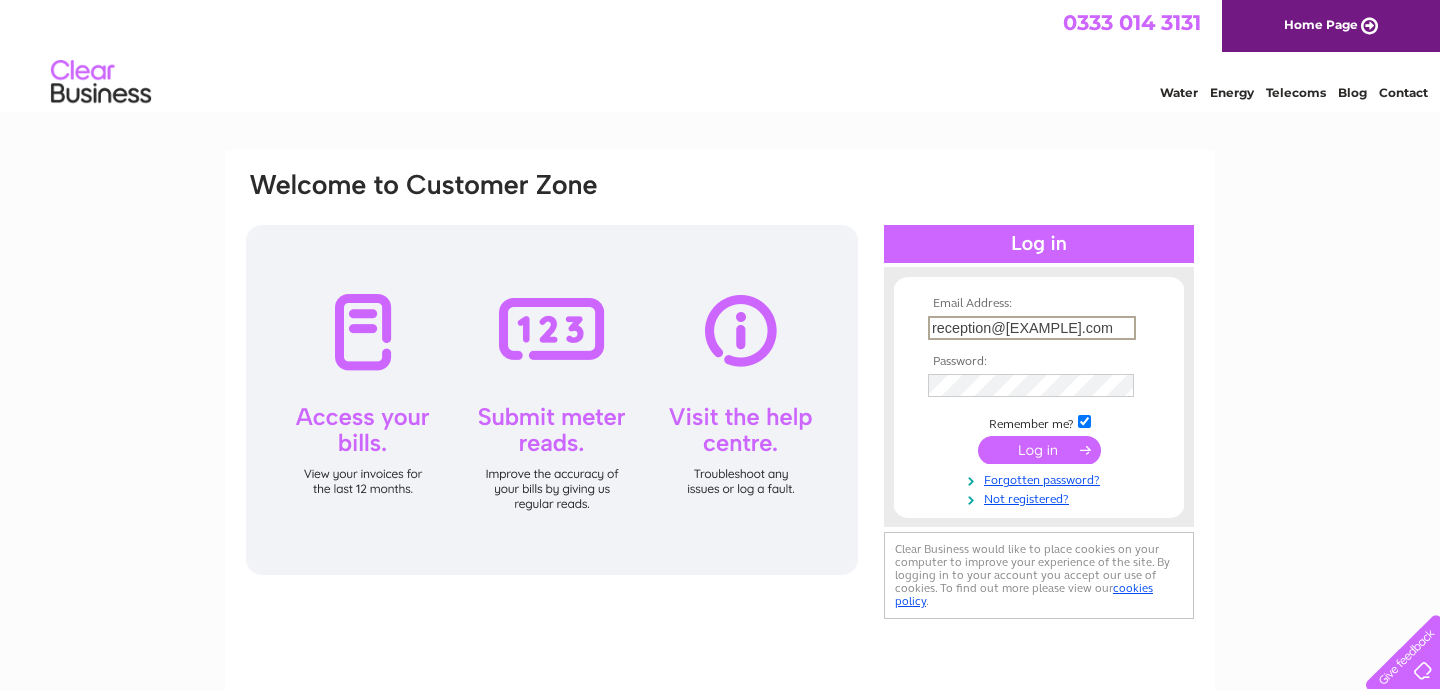 click at bounding box center [1039, 450] 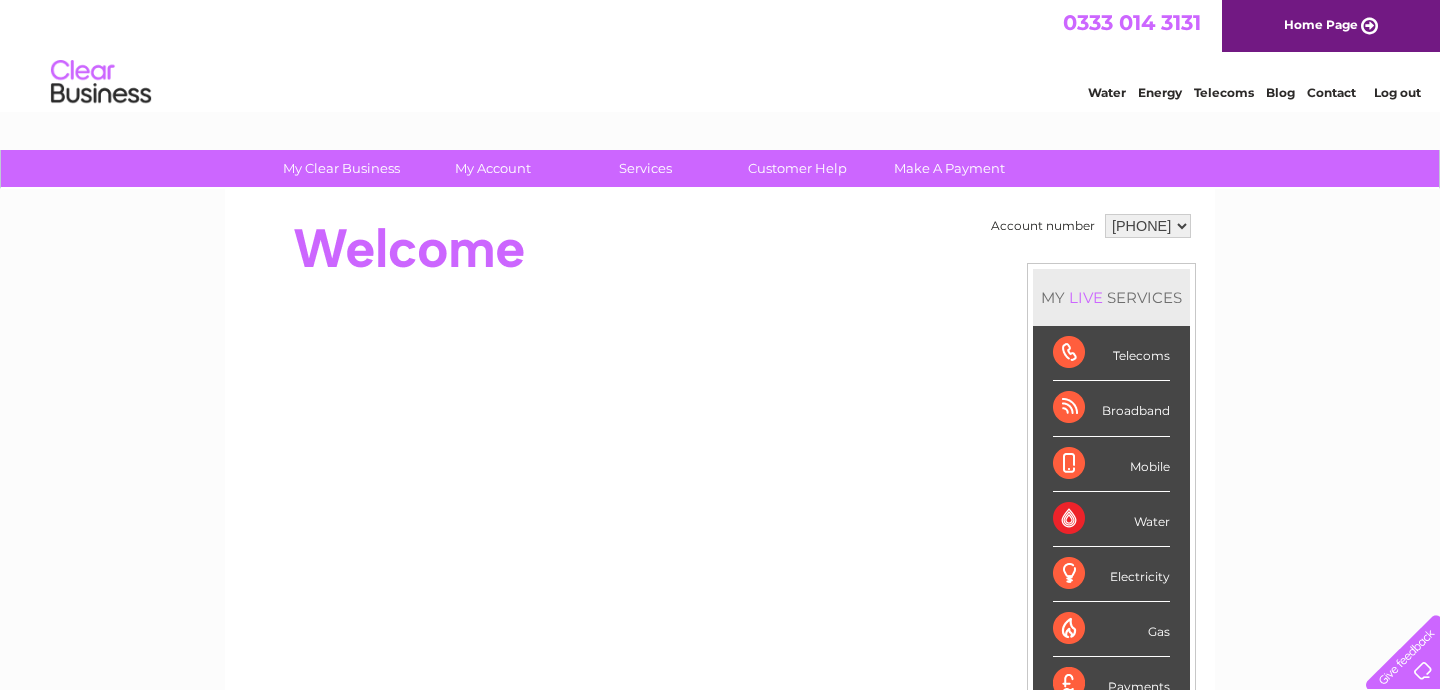 scroll, scrollTop: 0, scrollLeft: 0, axis: both 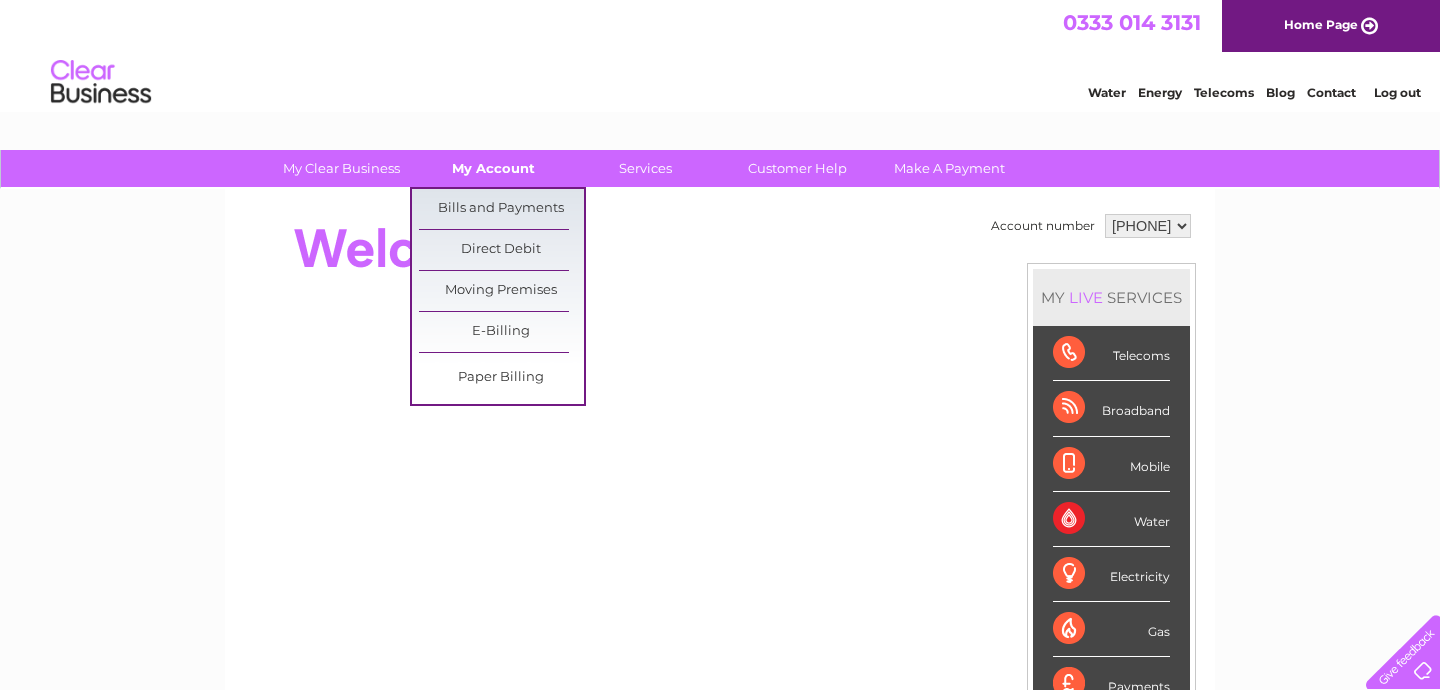 click on "My Account" at bounding box center [493, 168] 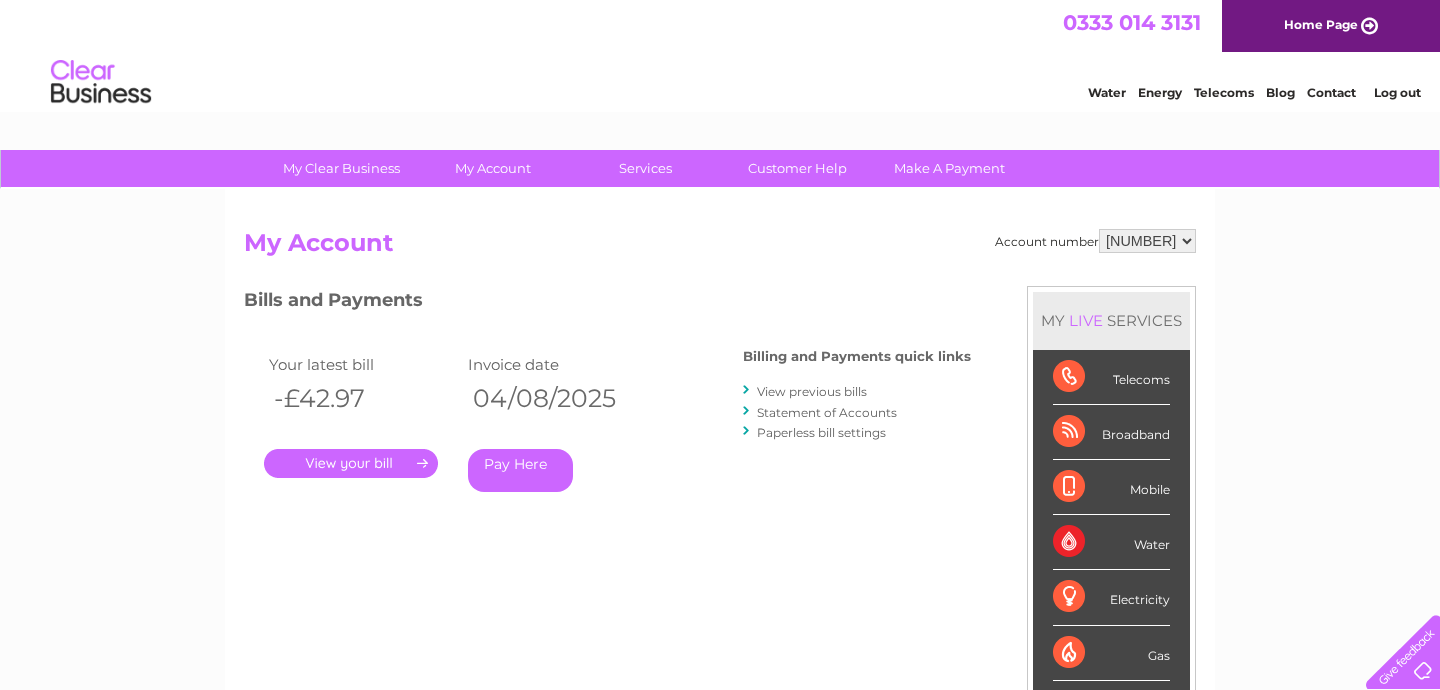 scroll, scrollTop: 0, scrollLeft: 0, axis: both 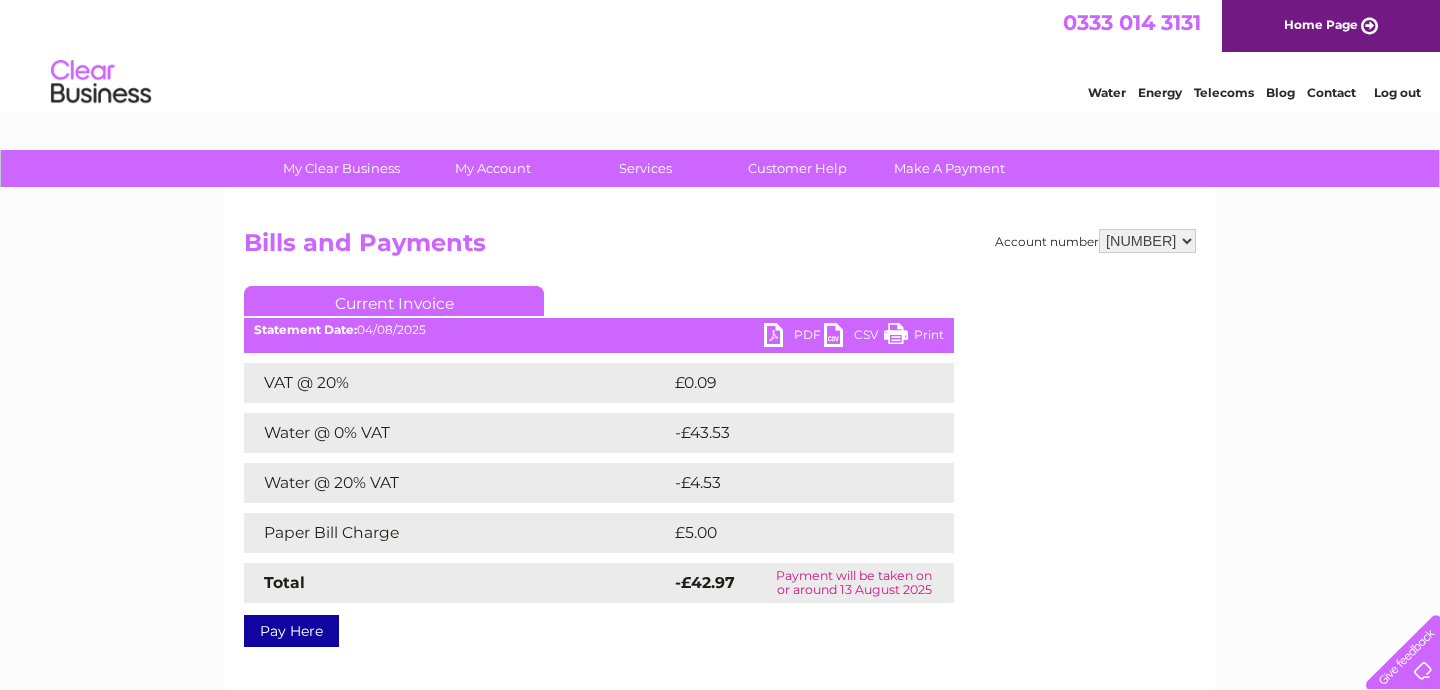 click on "PDF" at bounding box center [794, 337] 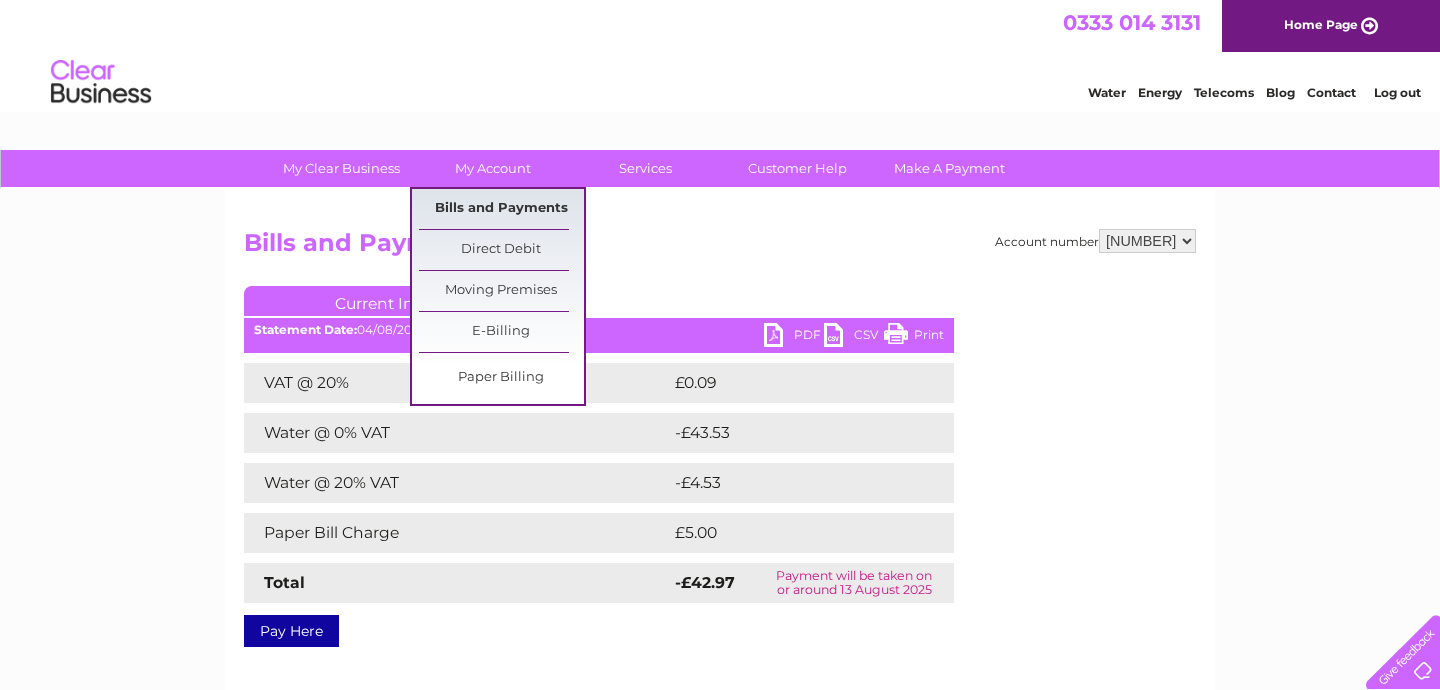 drag, startPoint x: 536, startPoint y: 166, endPoint x: 534, endPoint y: 201, distance: 35.057095 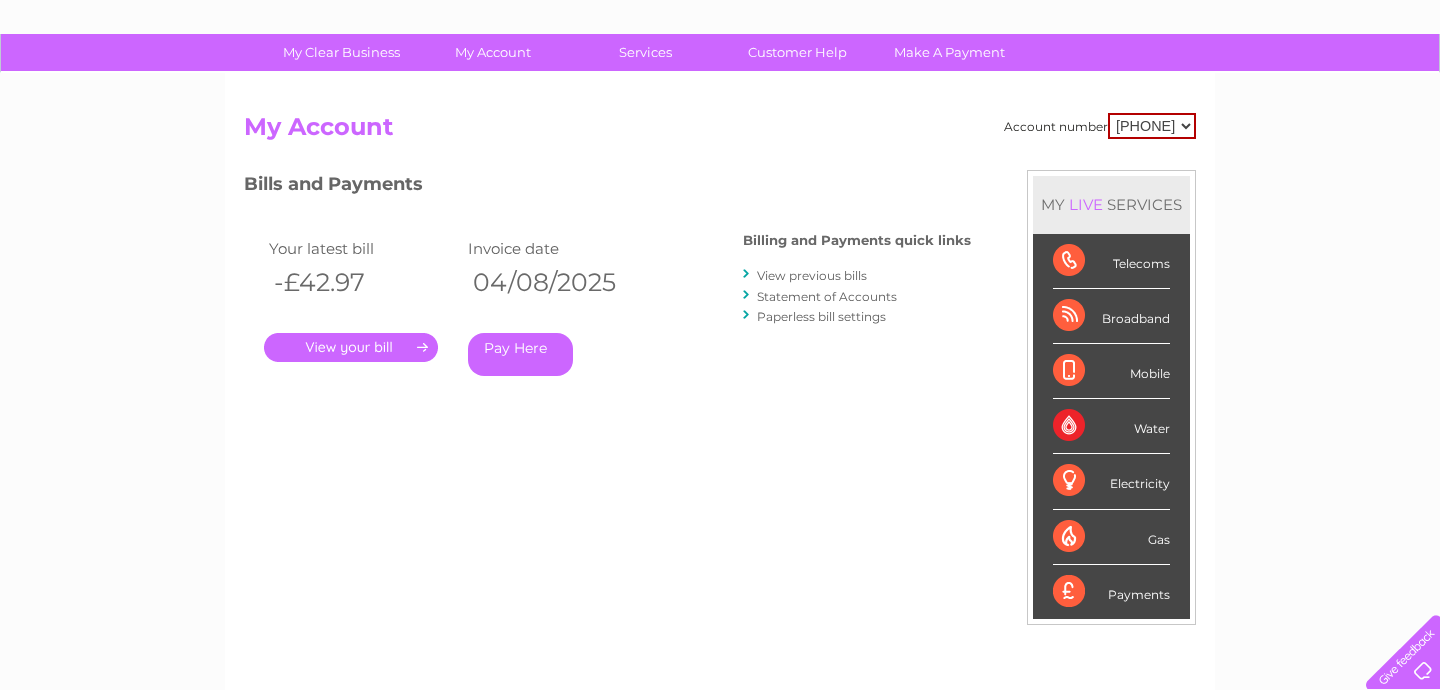 scroll, scrollTop: 0, scrollLeft: 0, axis: both 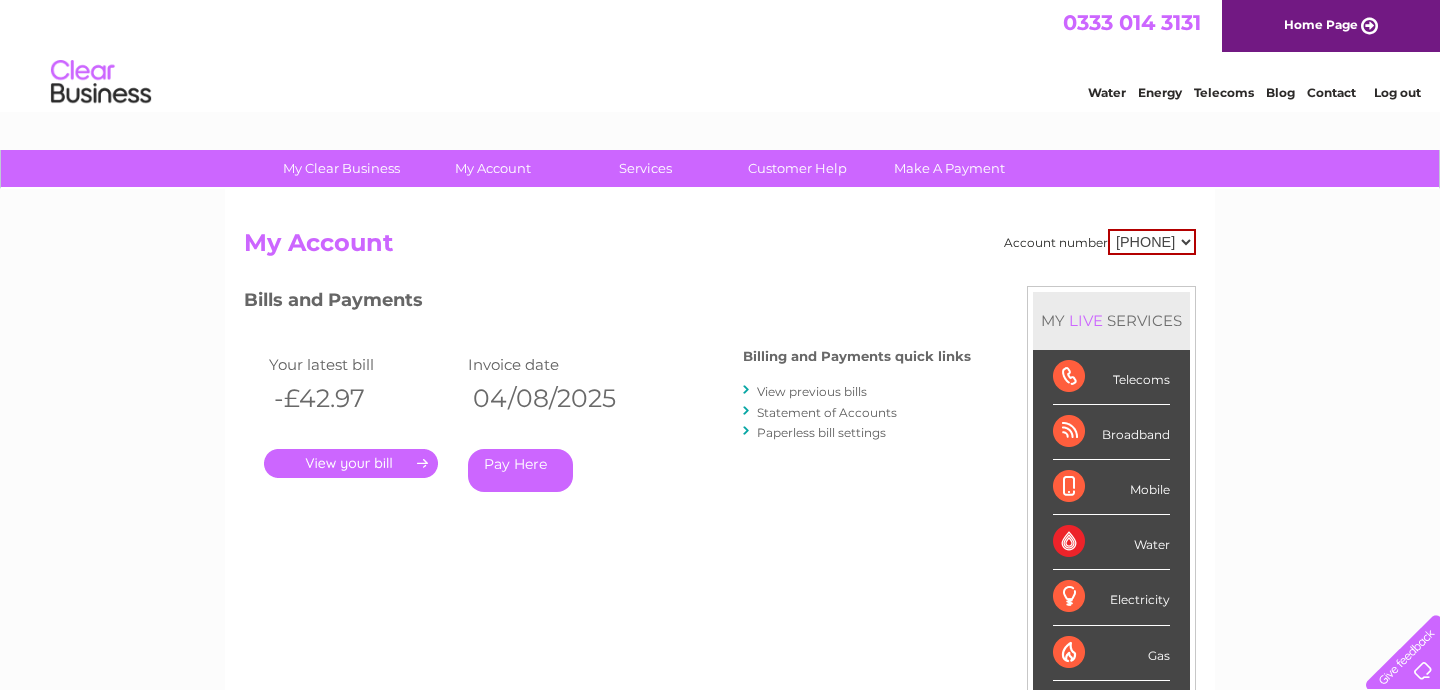 click on "View previous bills" at bounding box center (812, 391) 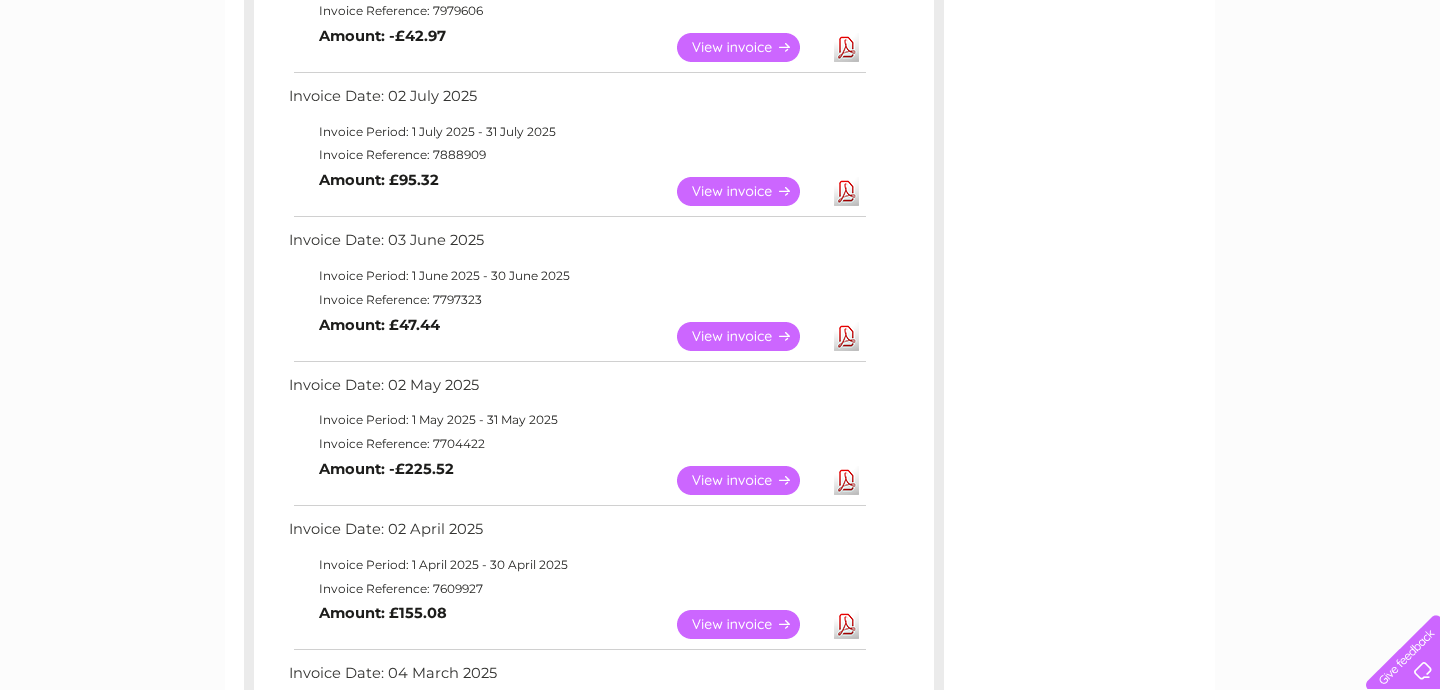 scroll, scrollTop: 439, scrollLeft: 0, axis: vertical 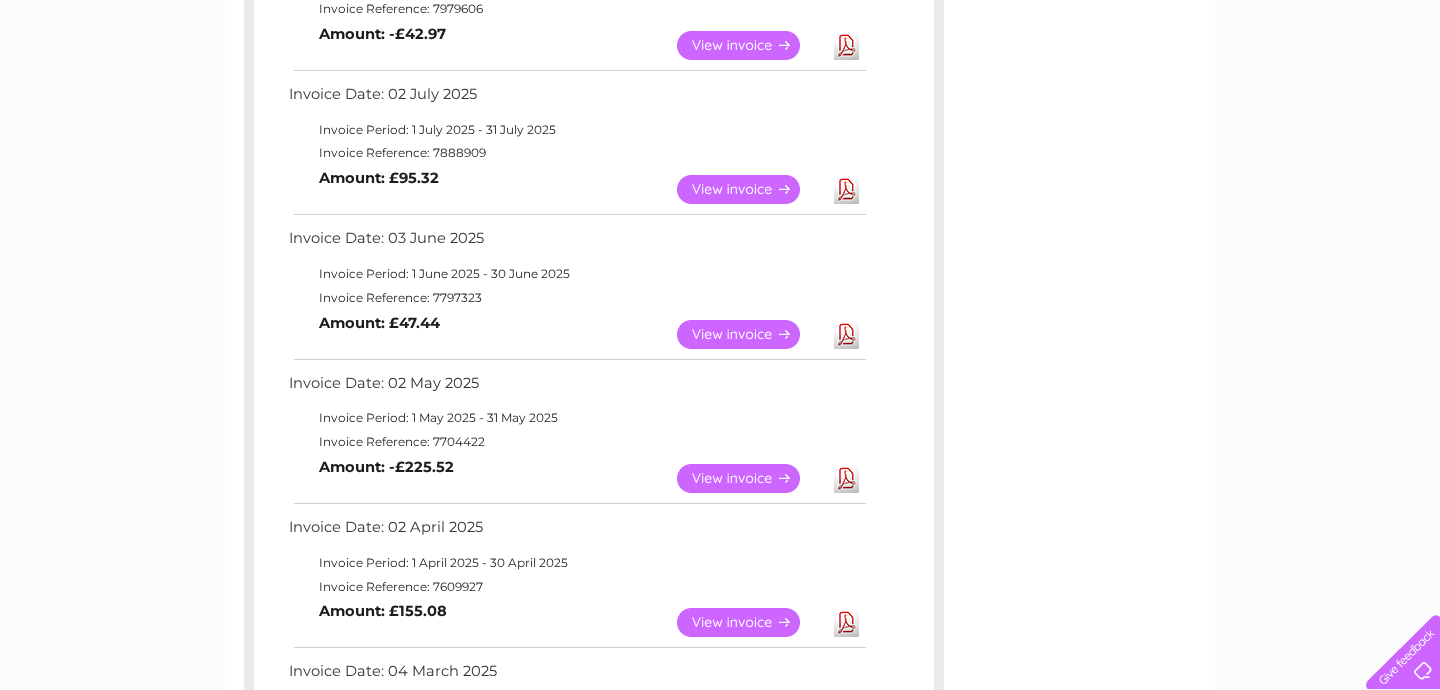 click on "View" at bounding box center (750, 478) 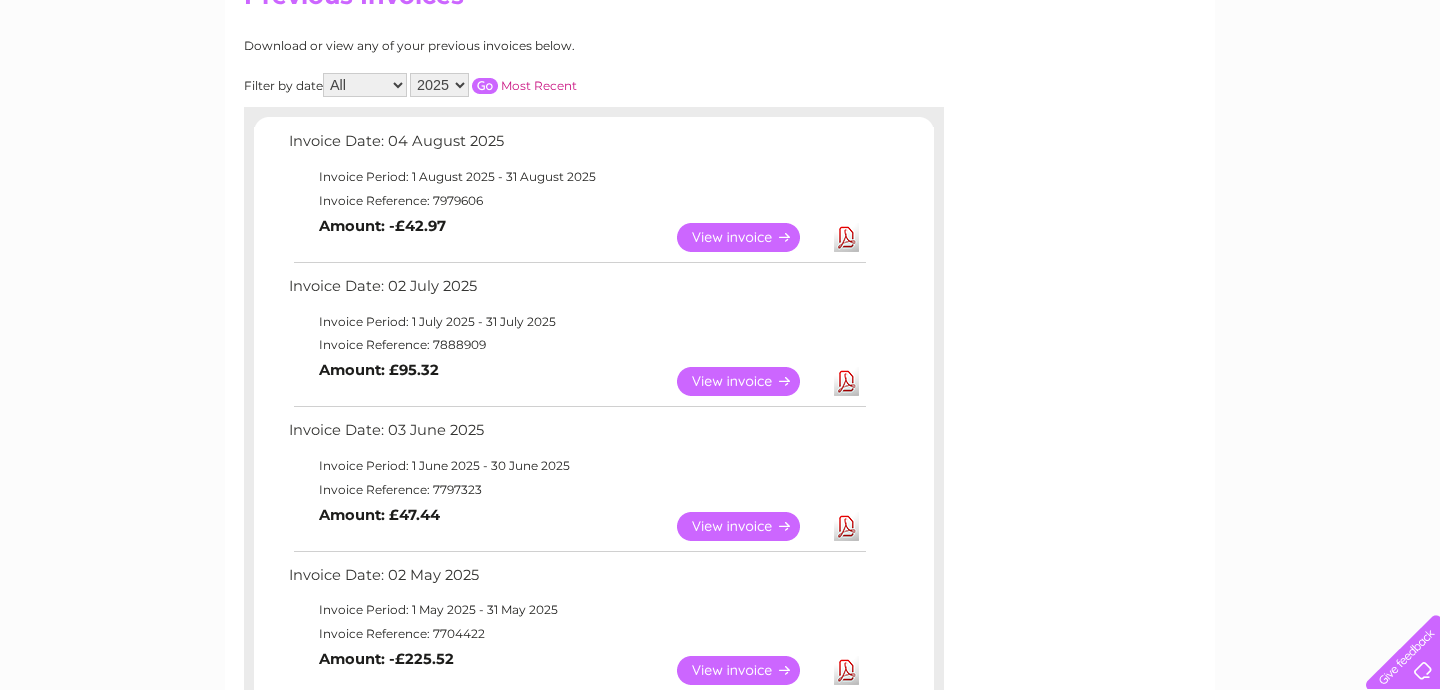 scroll, scrollTop: 235, scrollLeft: 0, axis: vertical 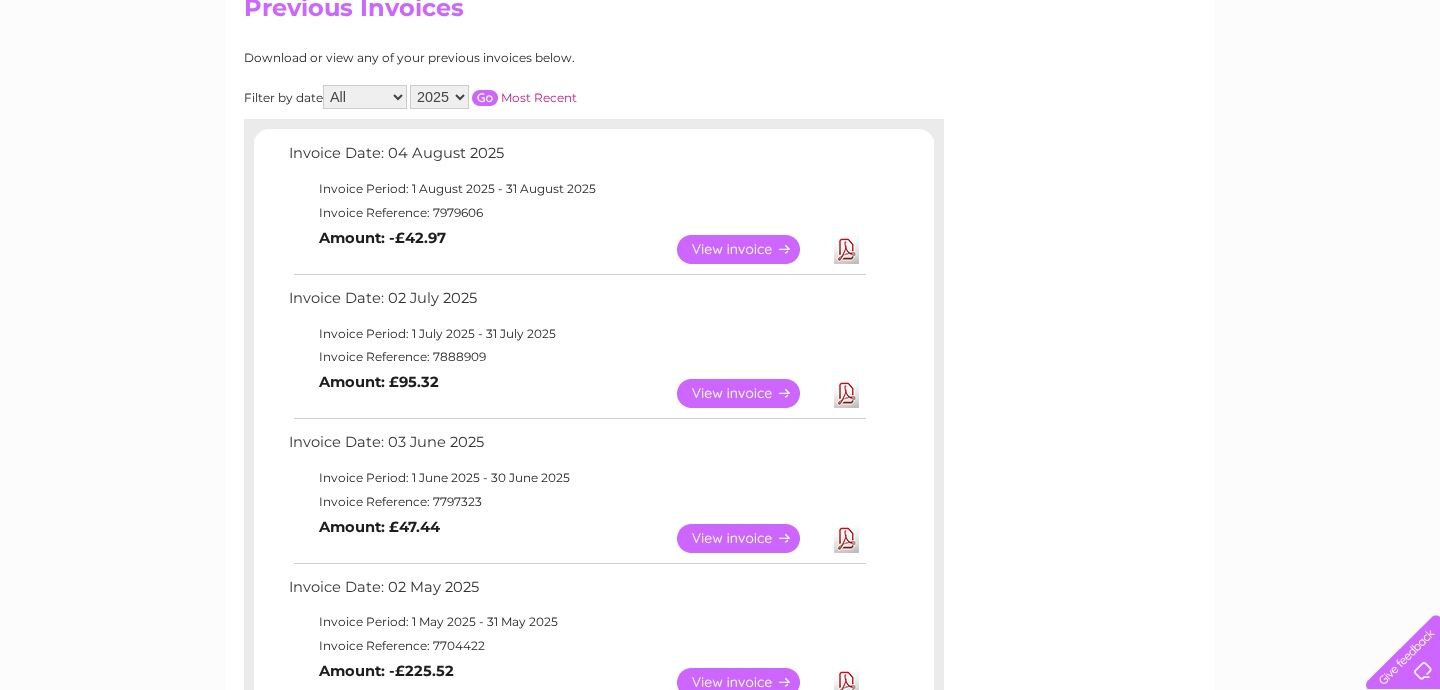 click on "View" at bounding box center [750, 393] 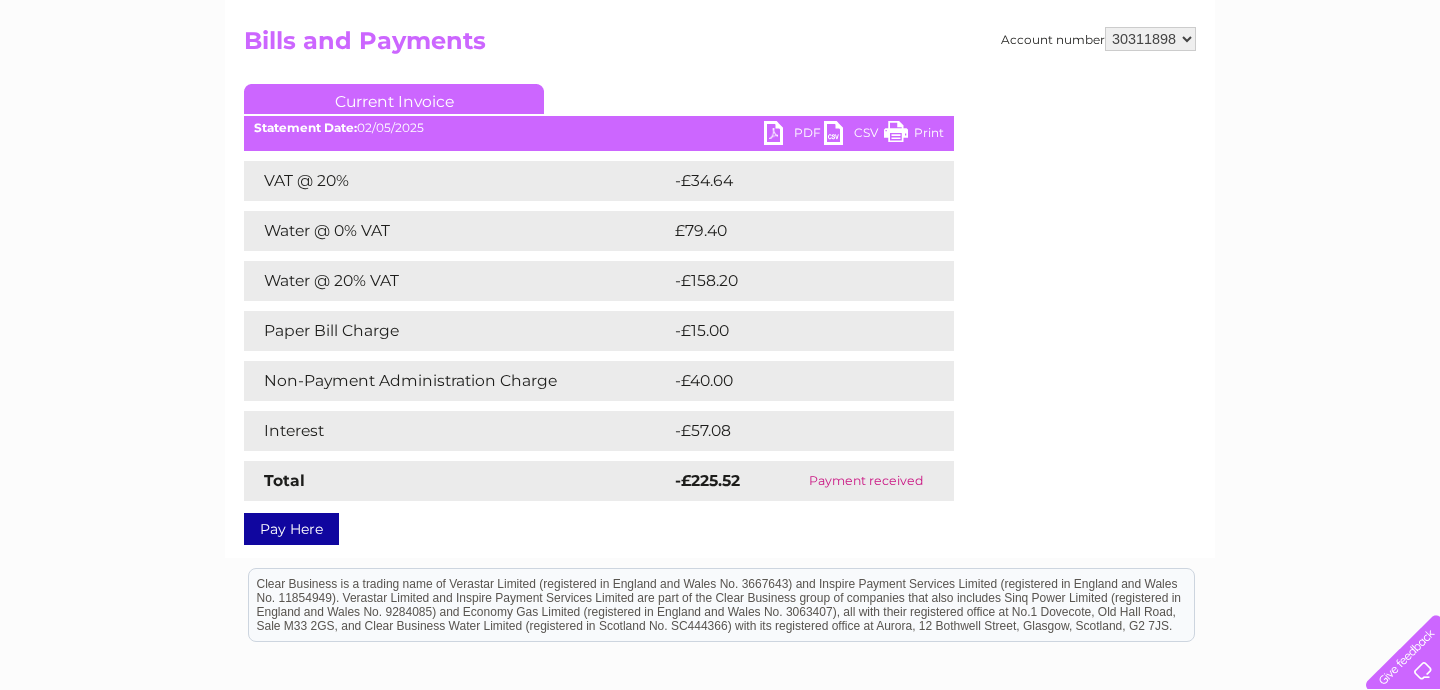 click on "PDF" at bounding box center (794, 135) 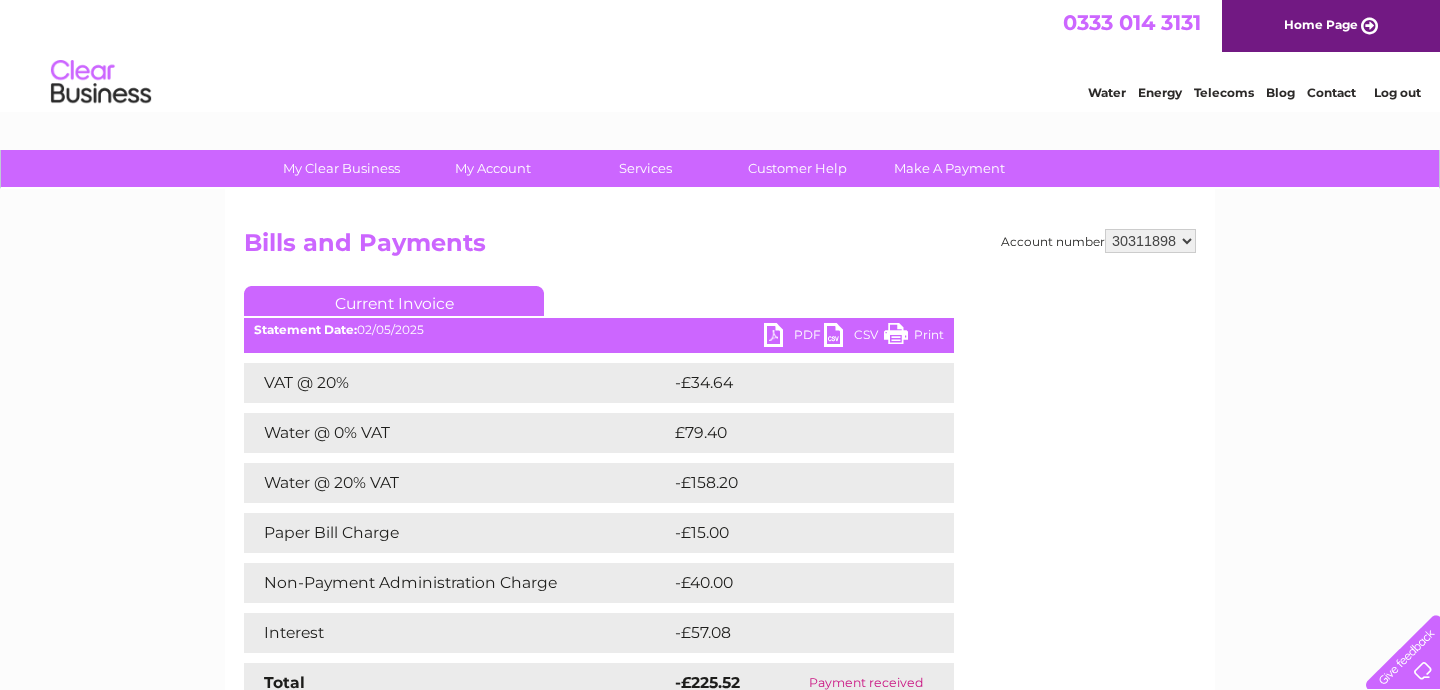 scroll, scrollTop: 0, scrollLeft: 0, axis: both 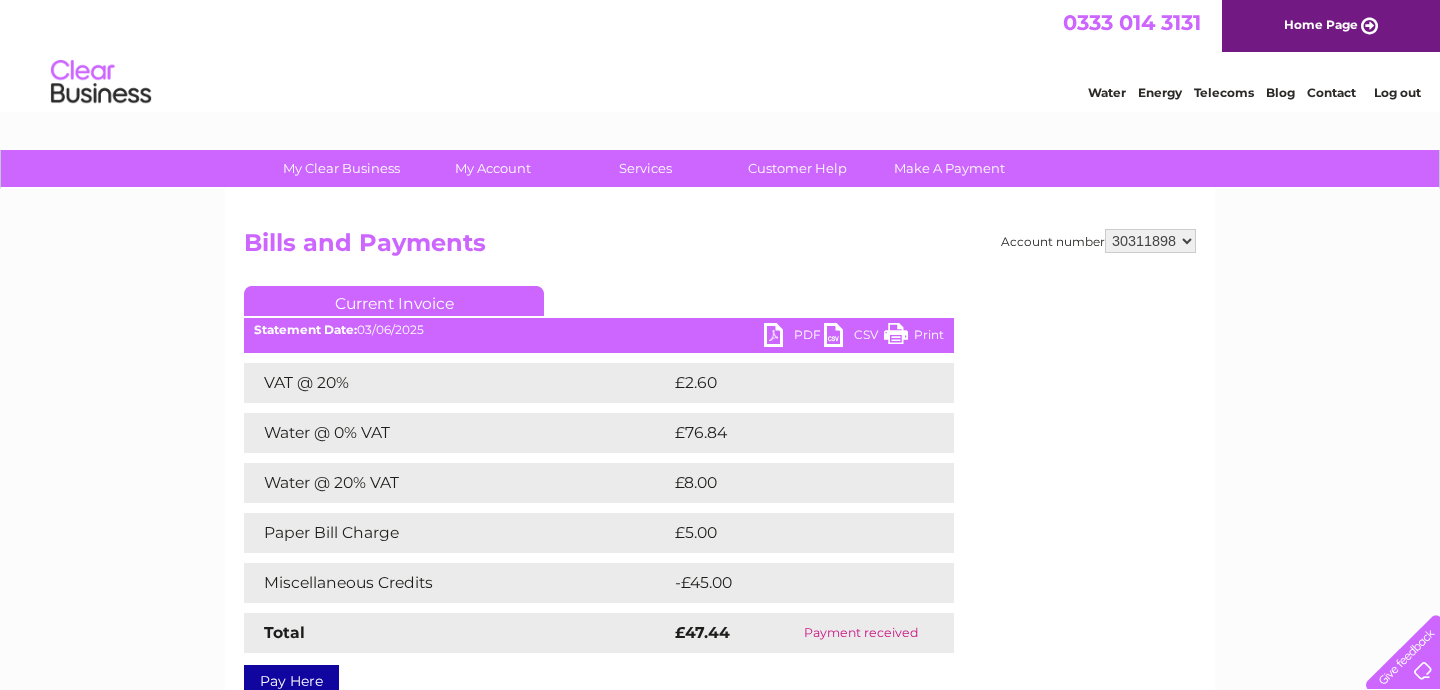 click on "PDF" at bounding box center (794, 337) 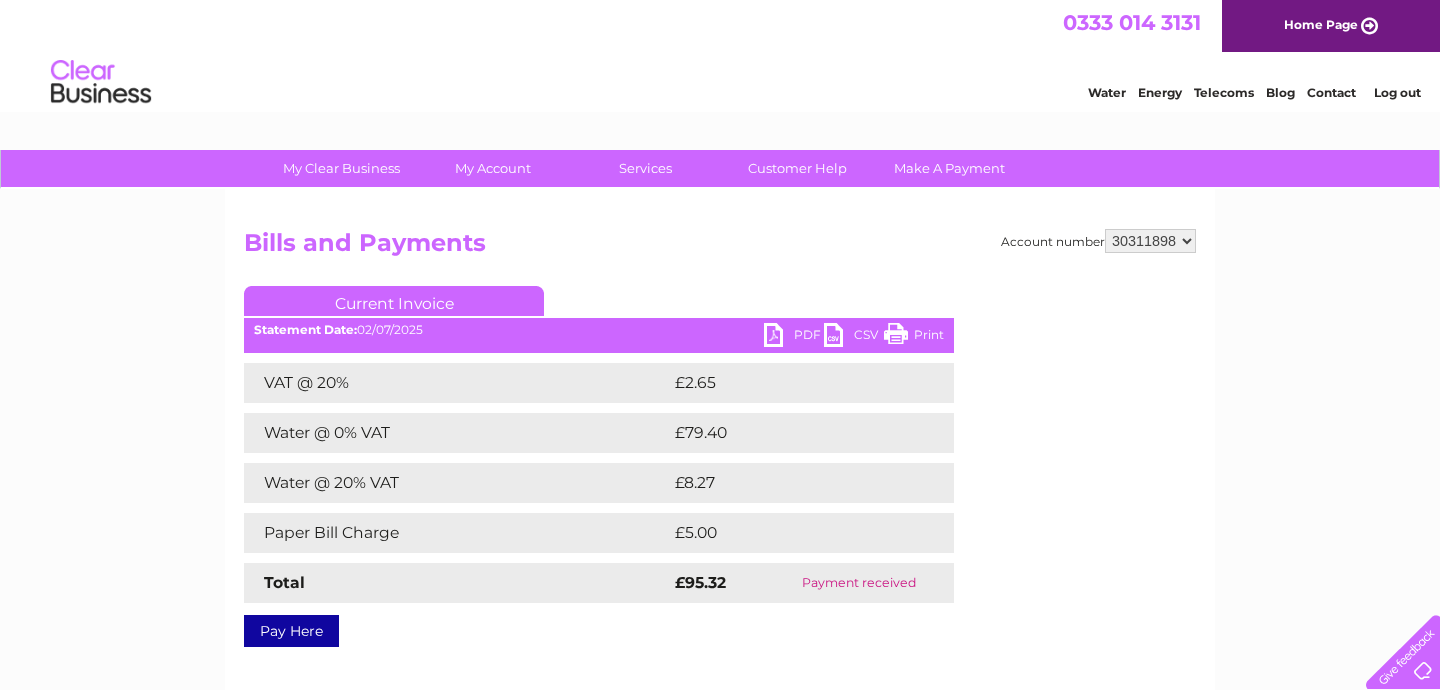 scroll, scrollTop: 62, scrollLeft: 0, axis: vertical 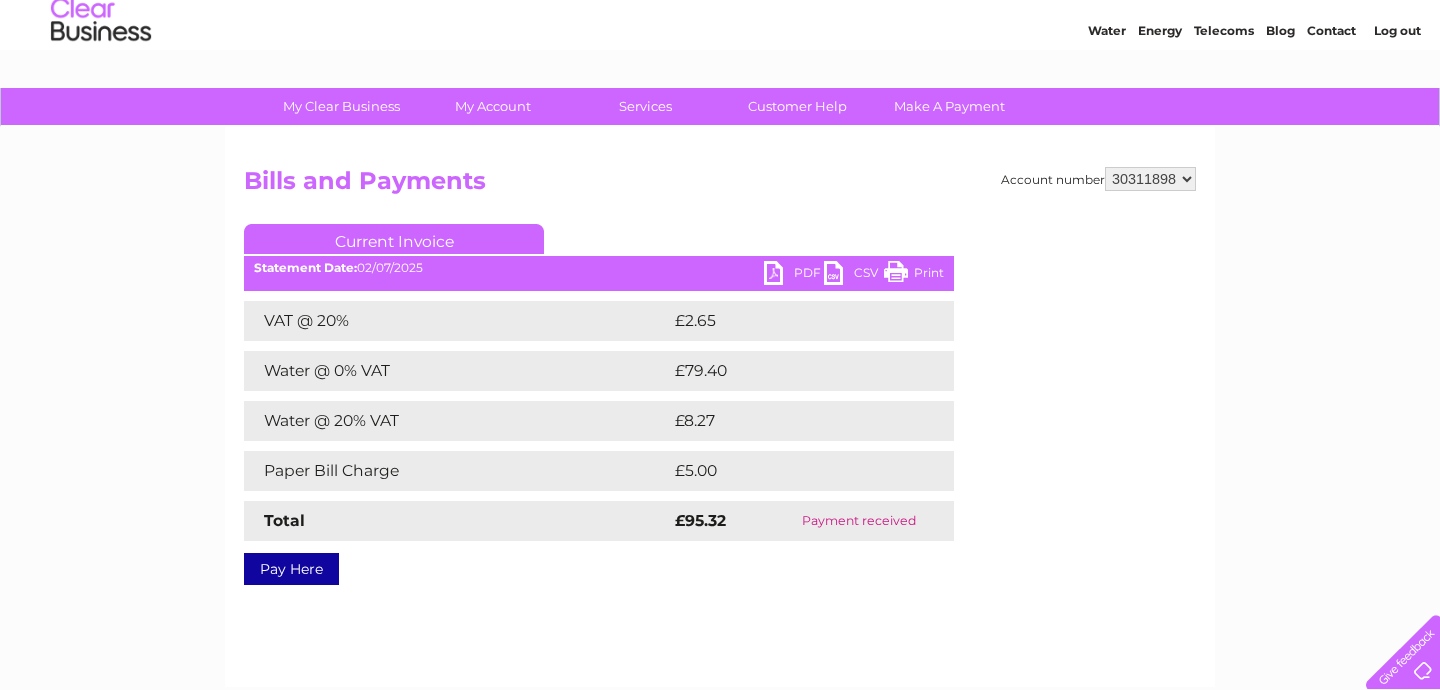 click on "PDF" at bounding box center (794, 275) 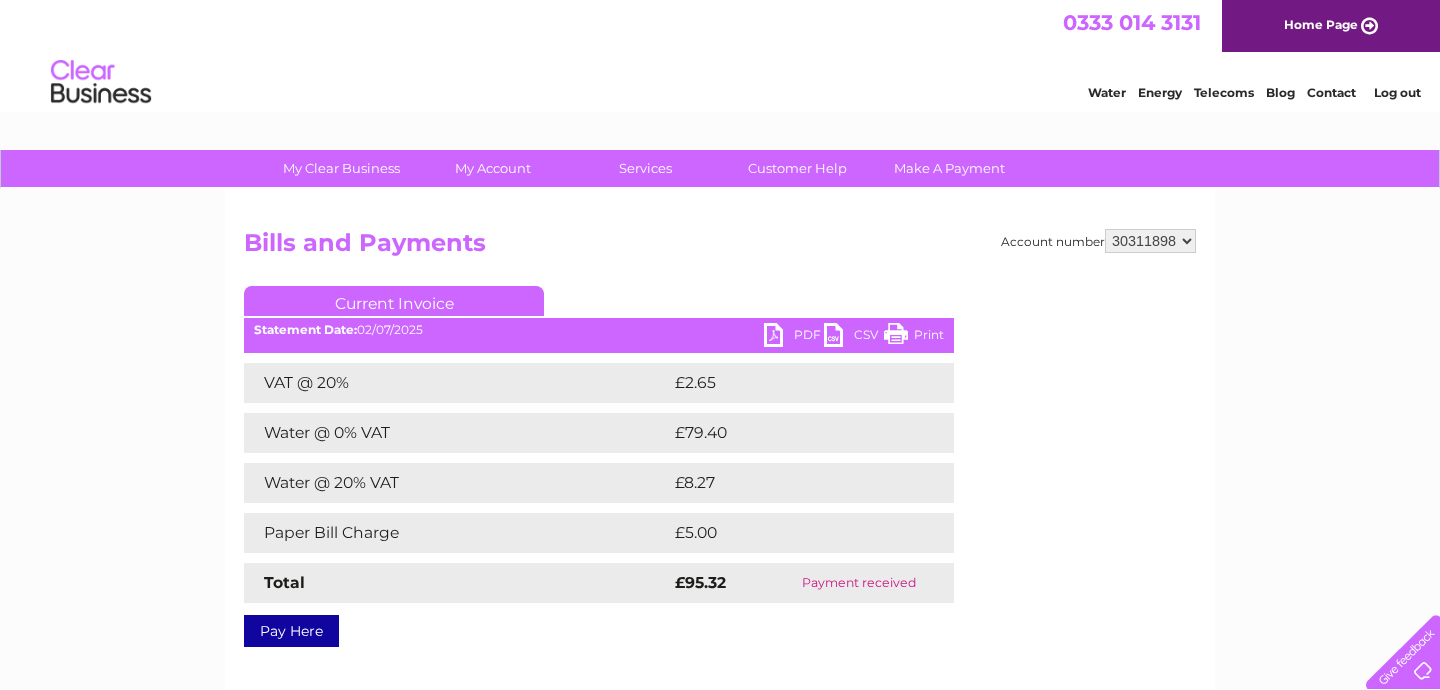 scroll, scrollTop: 0, scrollLeft: 0, axis: both 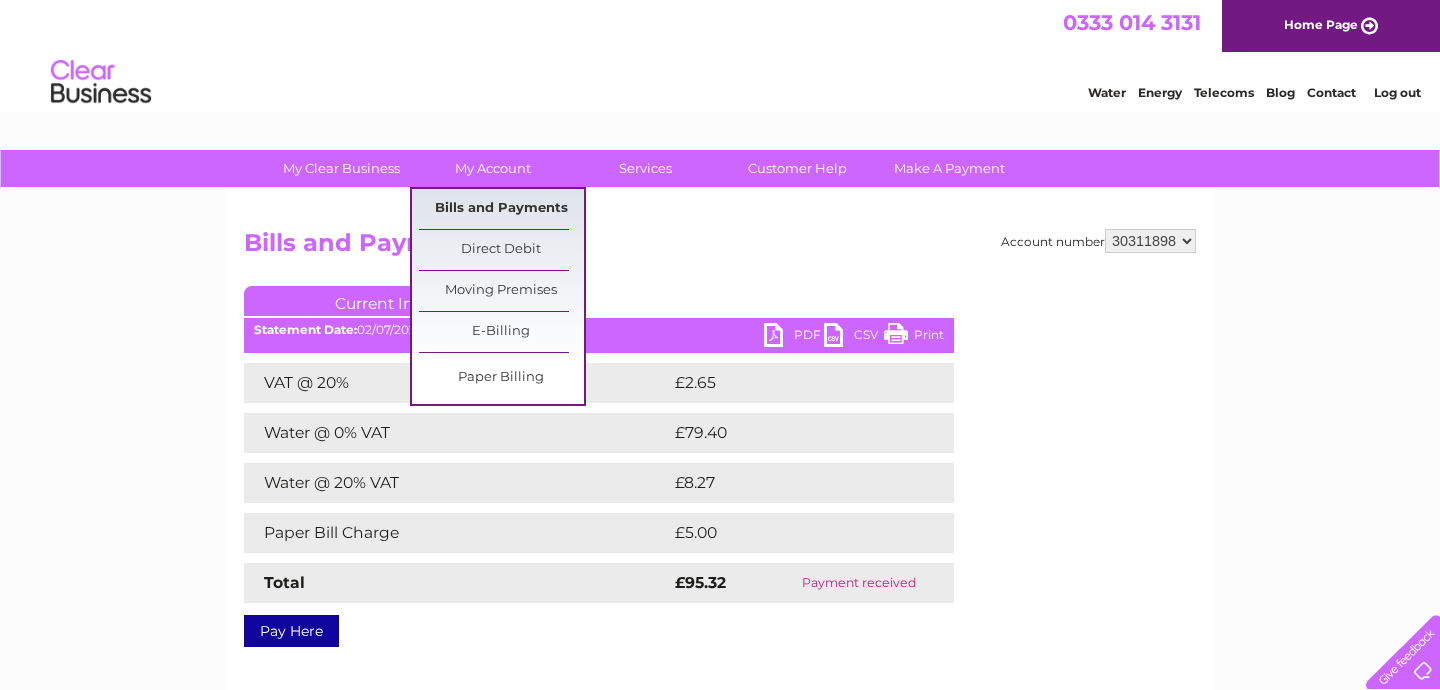 click on "Bills and Payments" at bounding box center (501, 209) 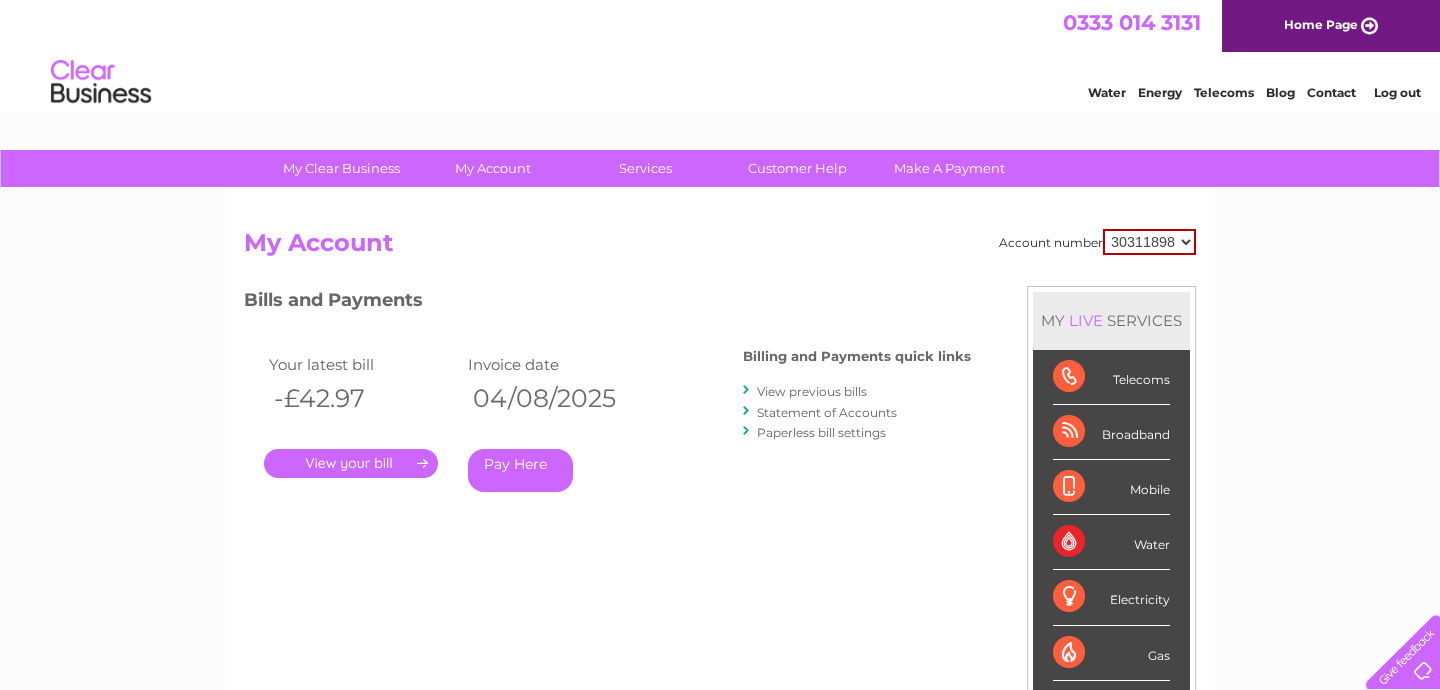 scroll, scrollTop: 0, scrollLeft: 0, axis: both 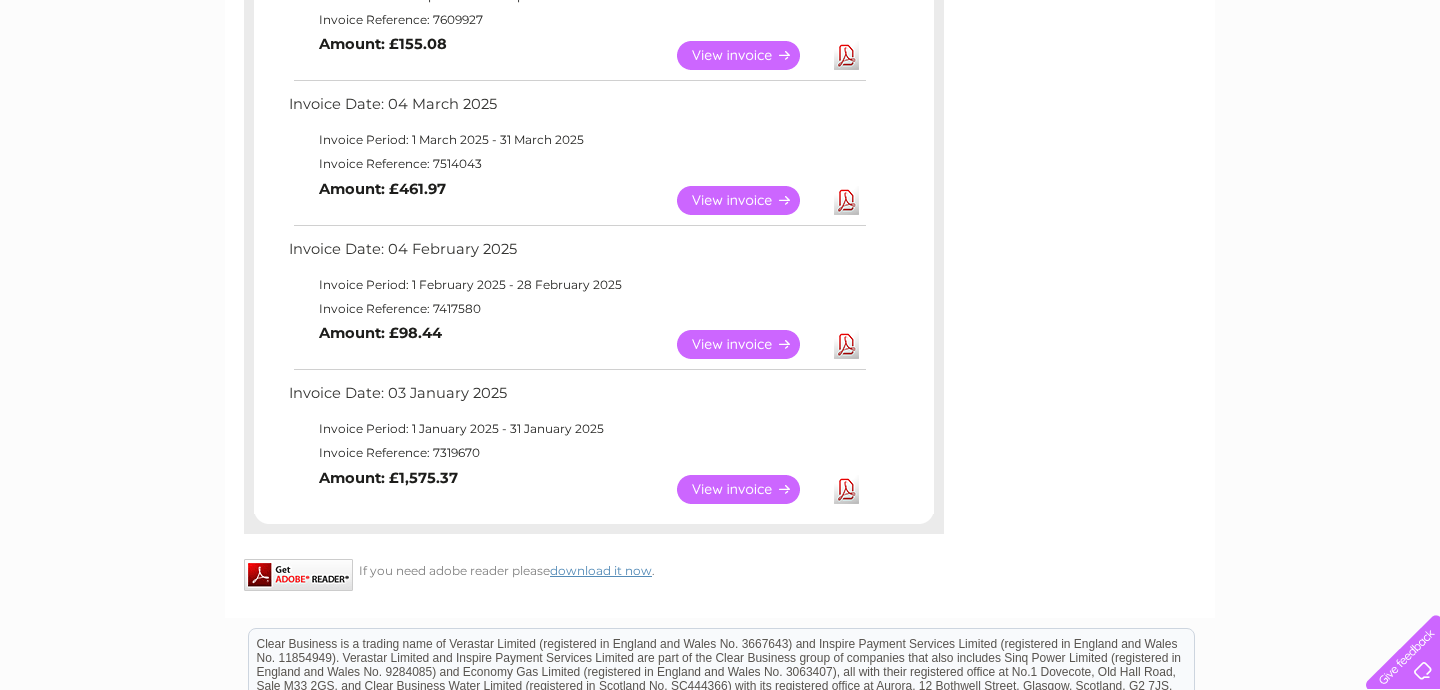 click on "View" at bounding box center (750, 489) 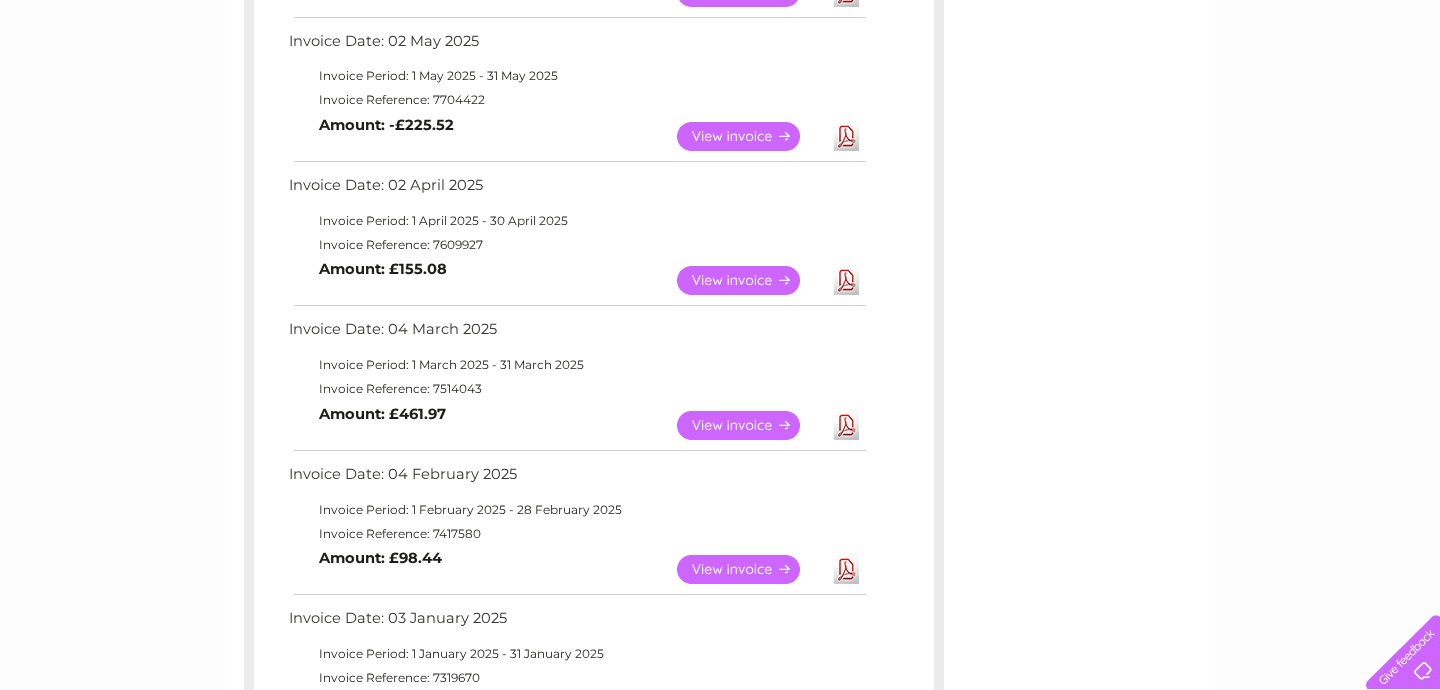 scroll, scrollTop: 768, scrollLeft: 0, axis: vertical 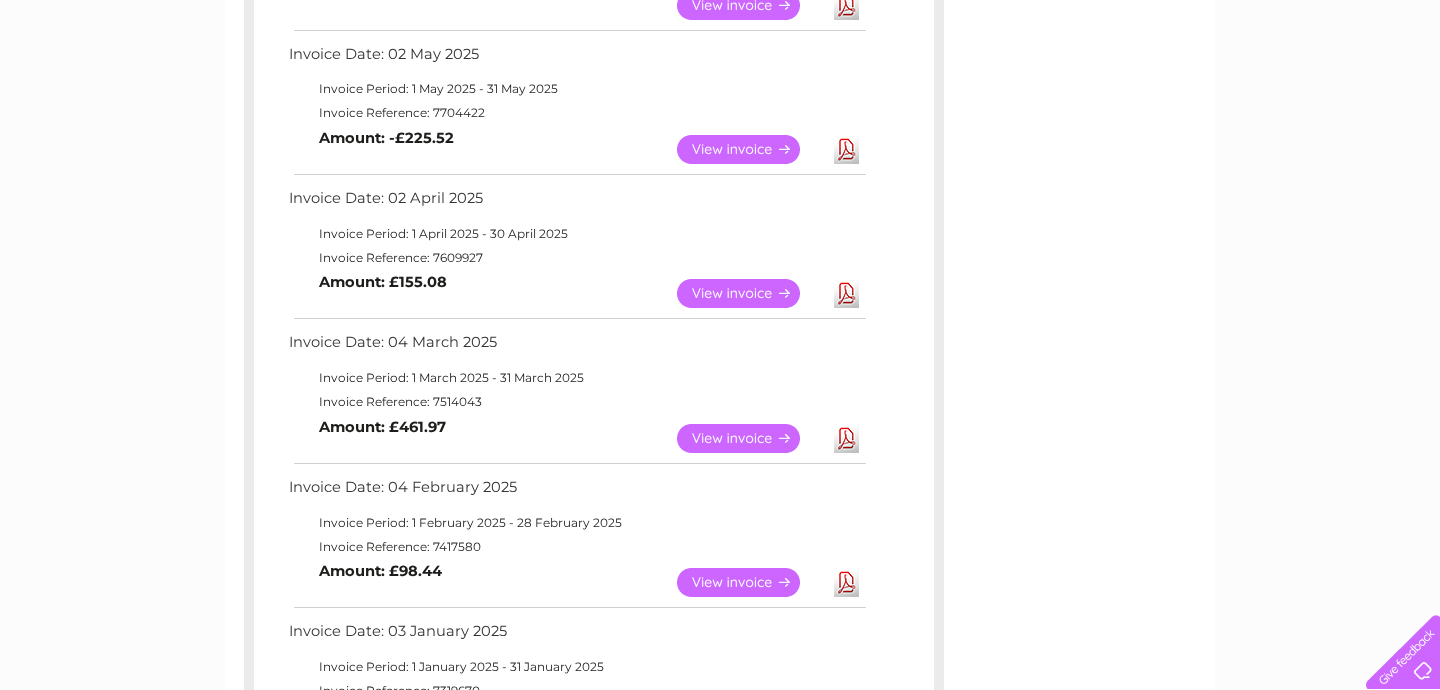 click on "View
Download
Amount: £461.97" at bounding box center (576, 438) 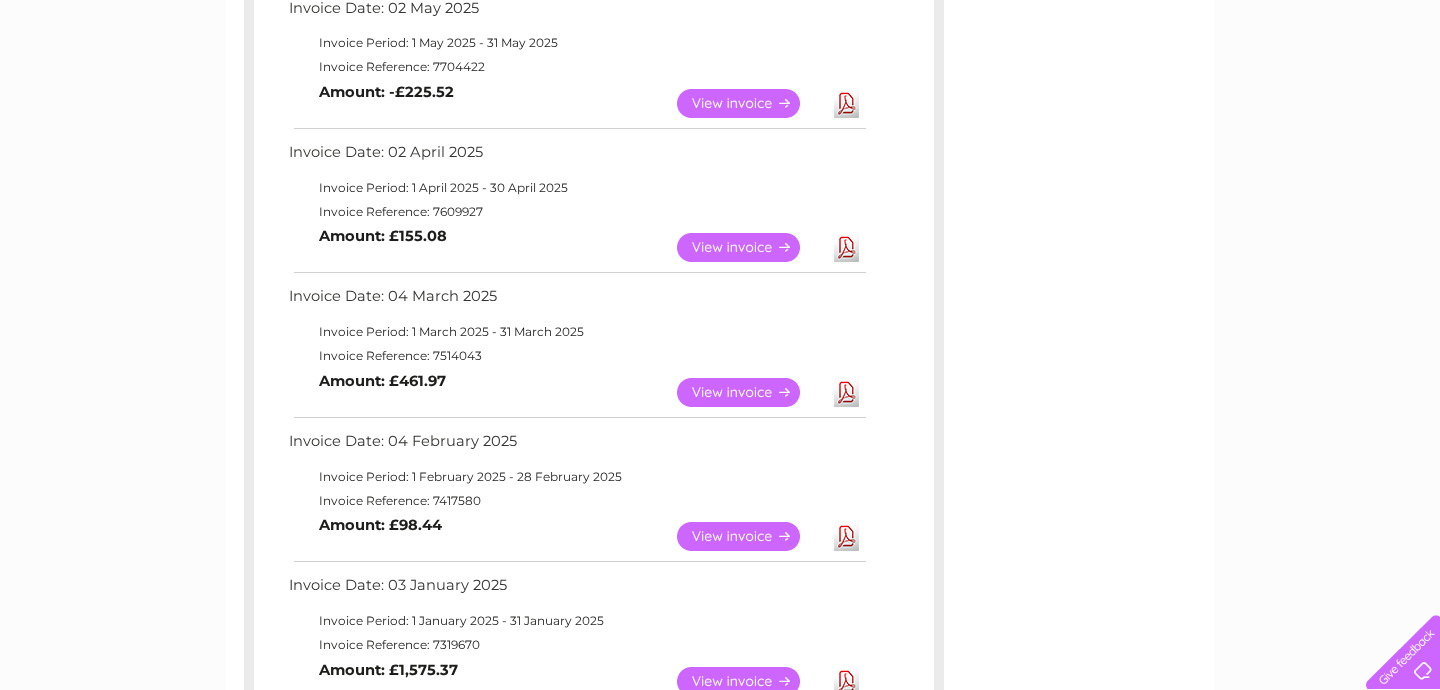 scroll, scrollTop: 807, scrollLeft: 0, axis: vertical 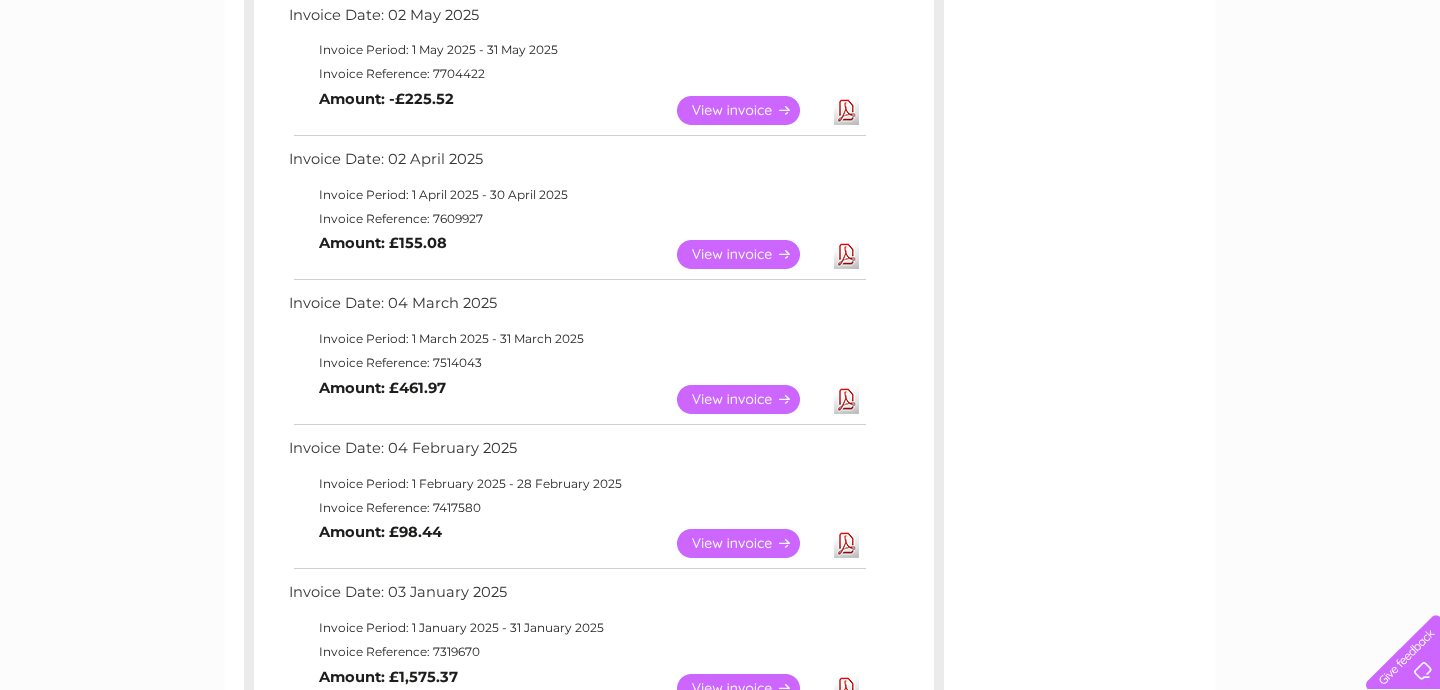 click on "View" at bounding box center (750, 254) 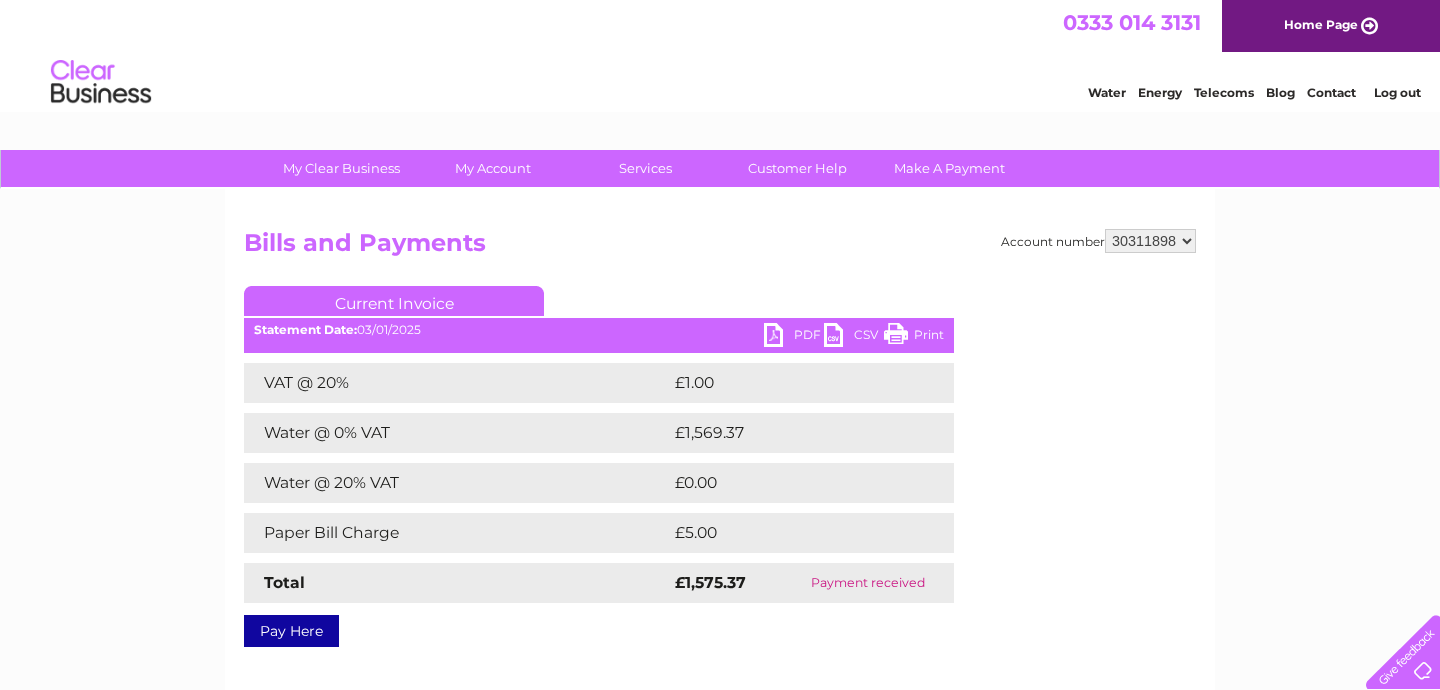 scroll, scrollTop: 4, scrollLeft: 0, axis: vertical 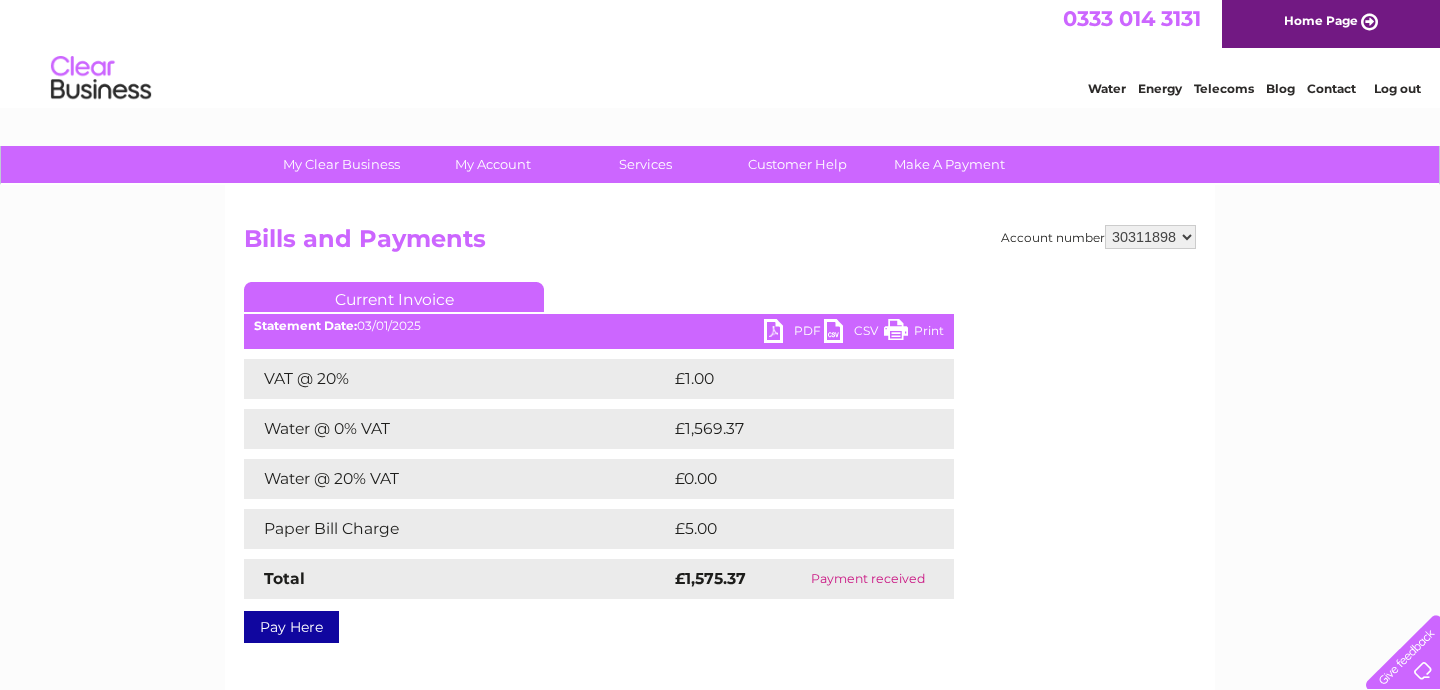 click on "PDF" at bounding box center (794, 333) 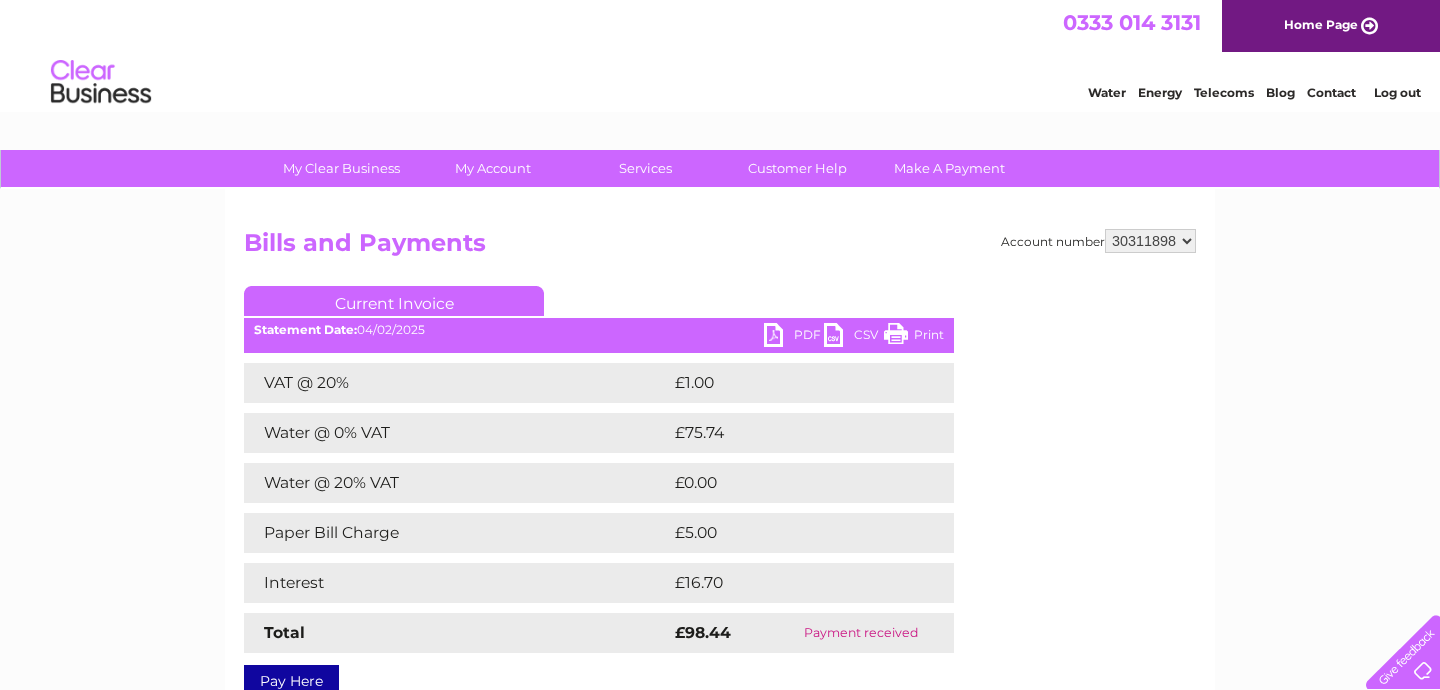 scroll, scrollTop: 0, scrollLeft: 0, axis: both 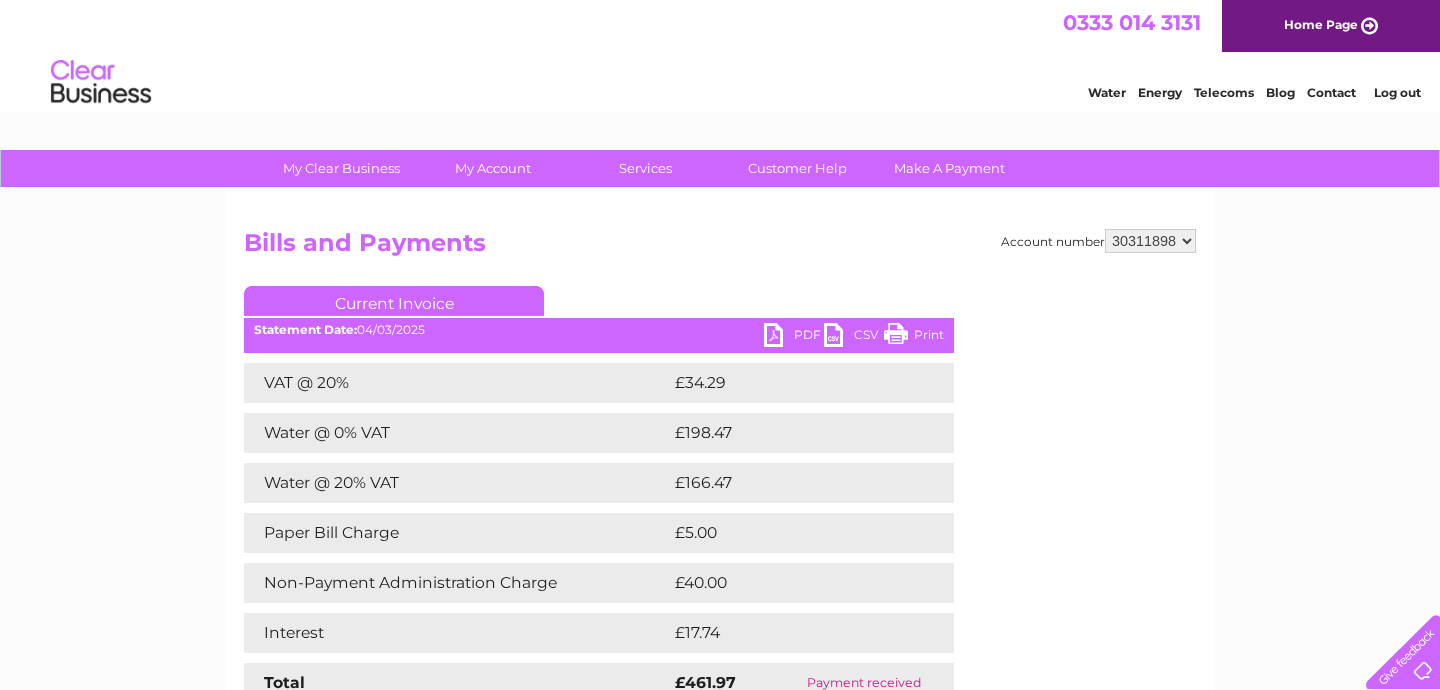 click on "PDF" at bounding box center (794, 337) 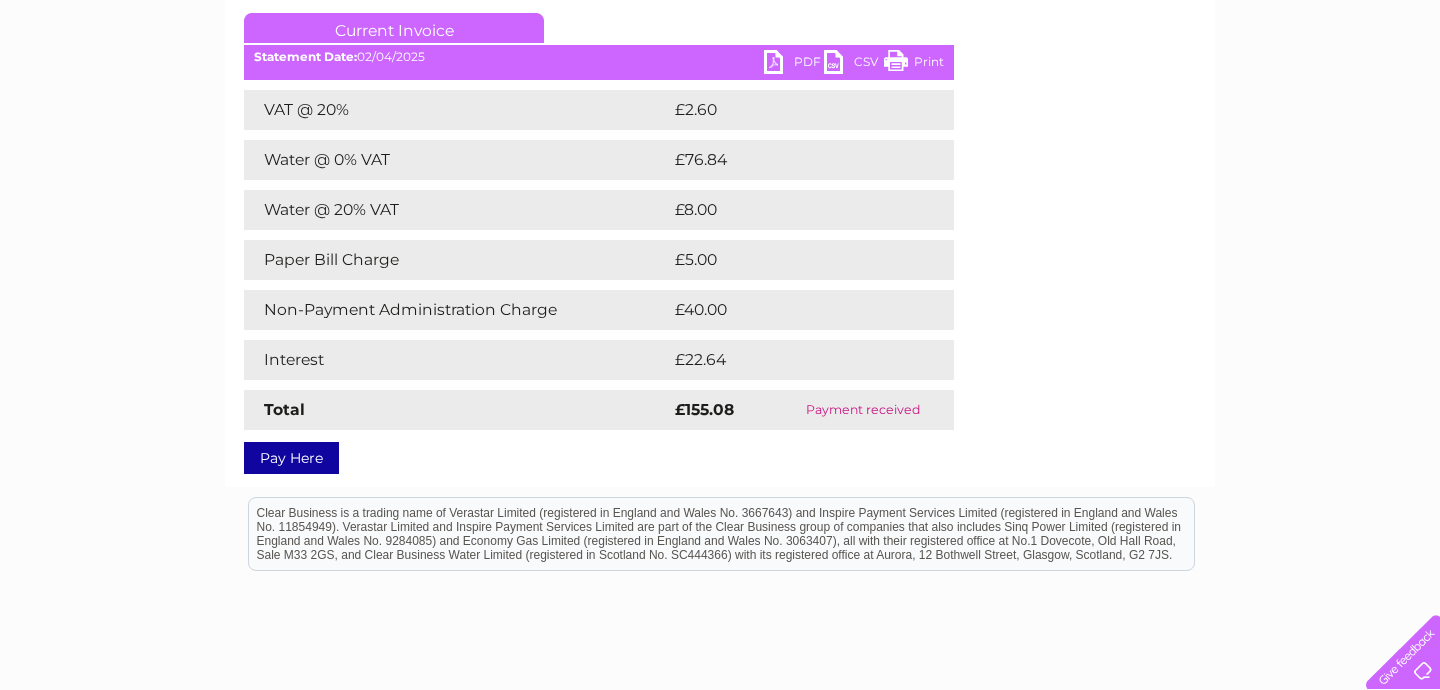 scroll, scrollTop: 263, scrollLeft: 0, axis: vertical 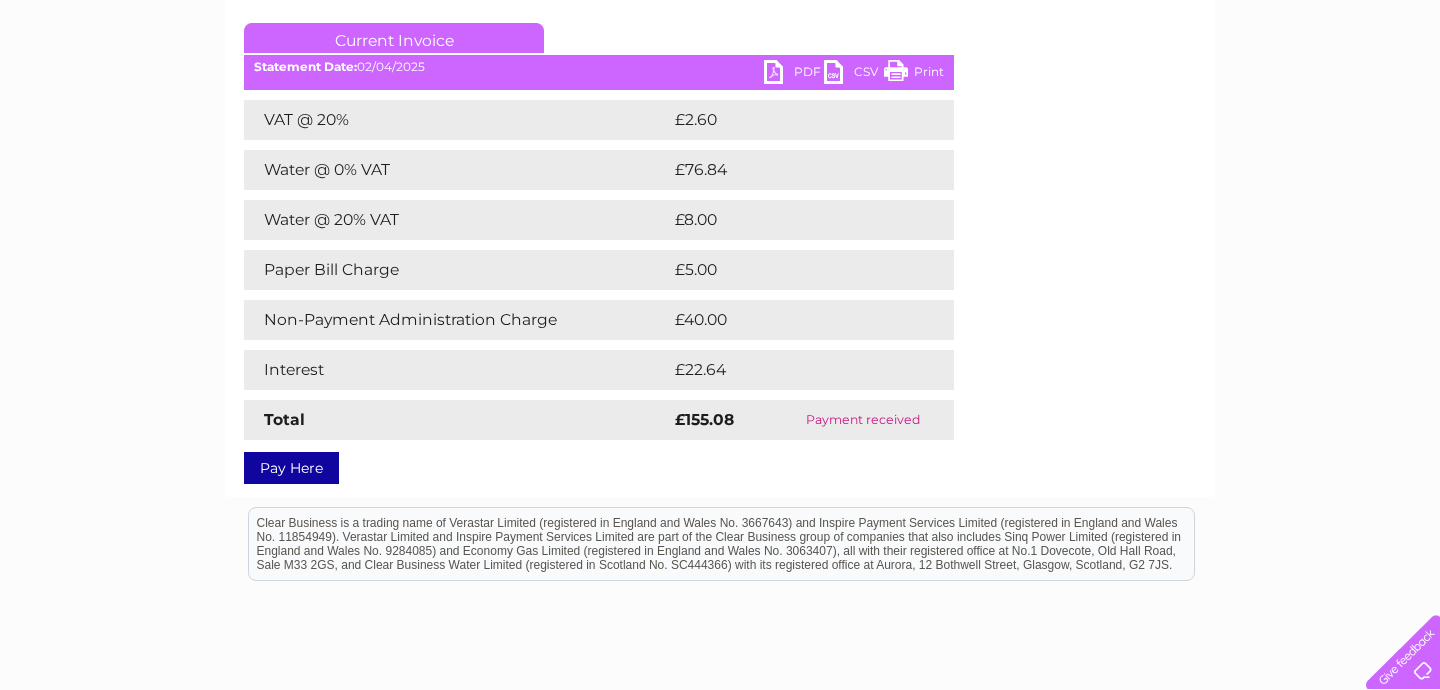 click on "PDF" at bounding box center (794, 74) 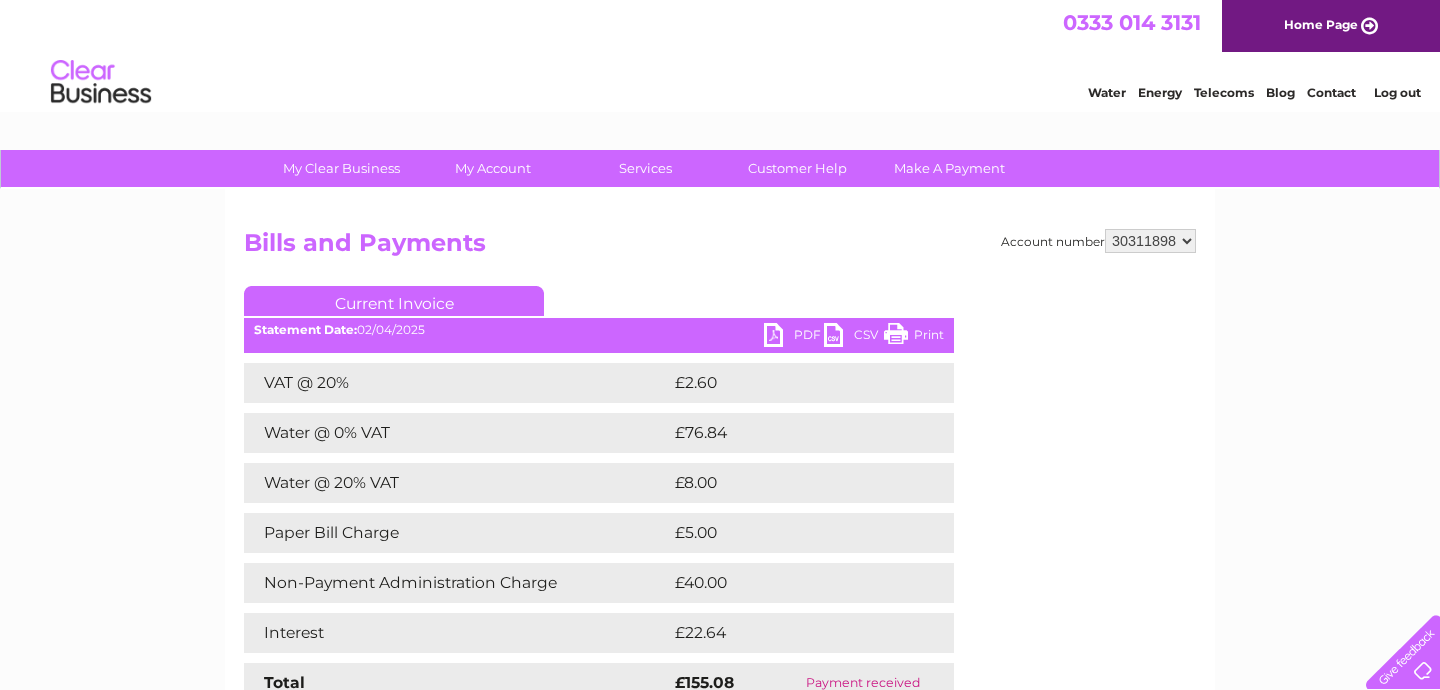 scroll, scrollTop: 0, scrollLeft: 0, axis: both 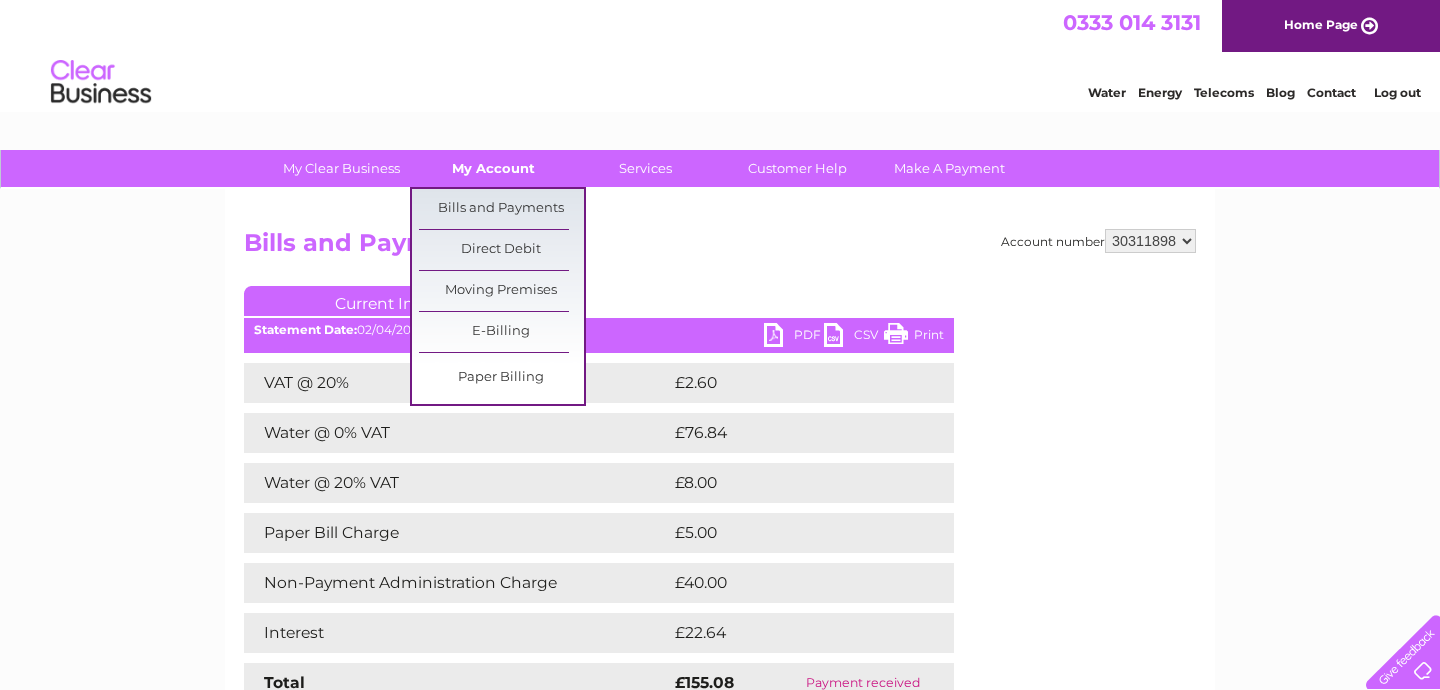 click on "My Account" at bounding box center (493, 168) 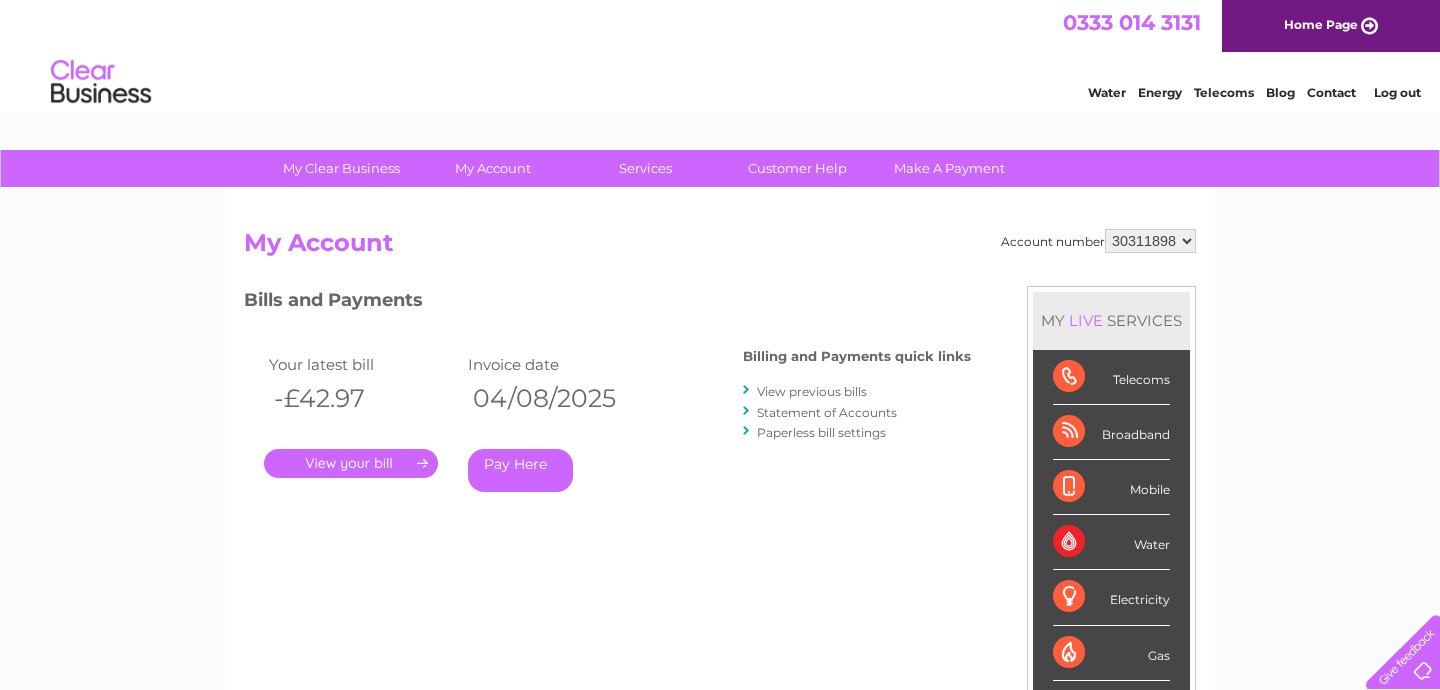 scroll, scrollTop: 0, scrollLeft: 0, axis: both 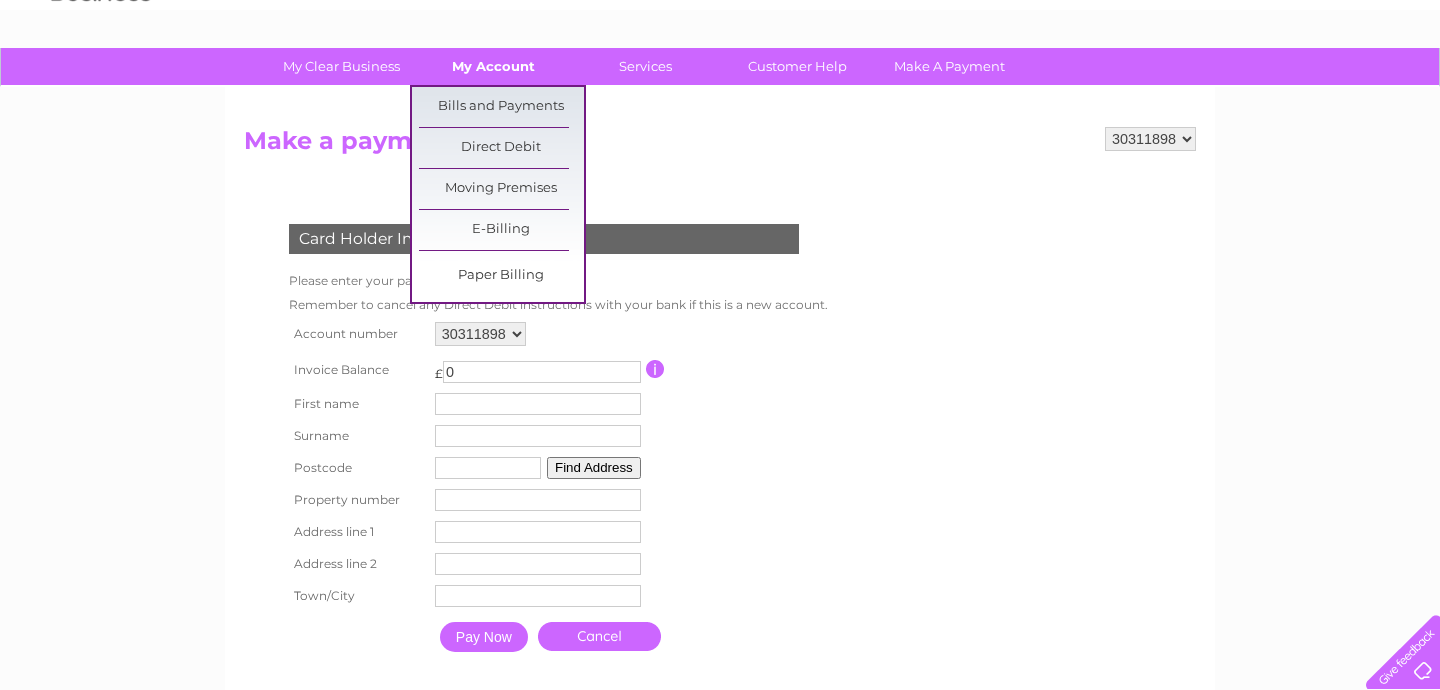 click on "My Account" at bounding box center (493, 66) 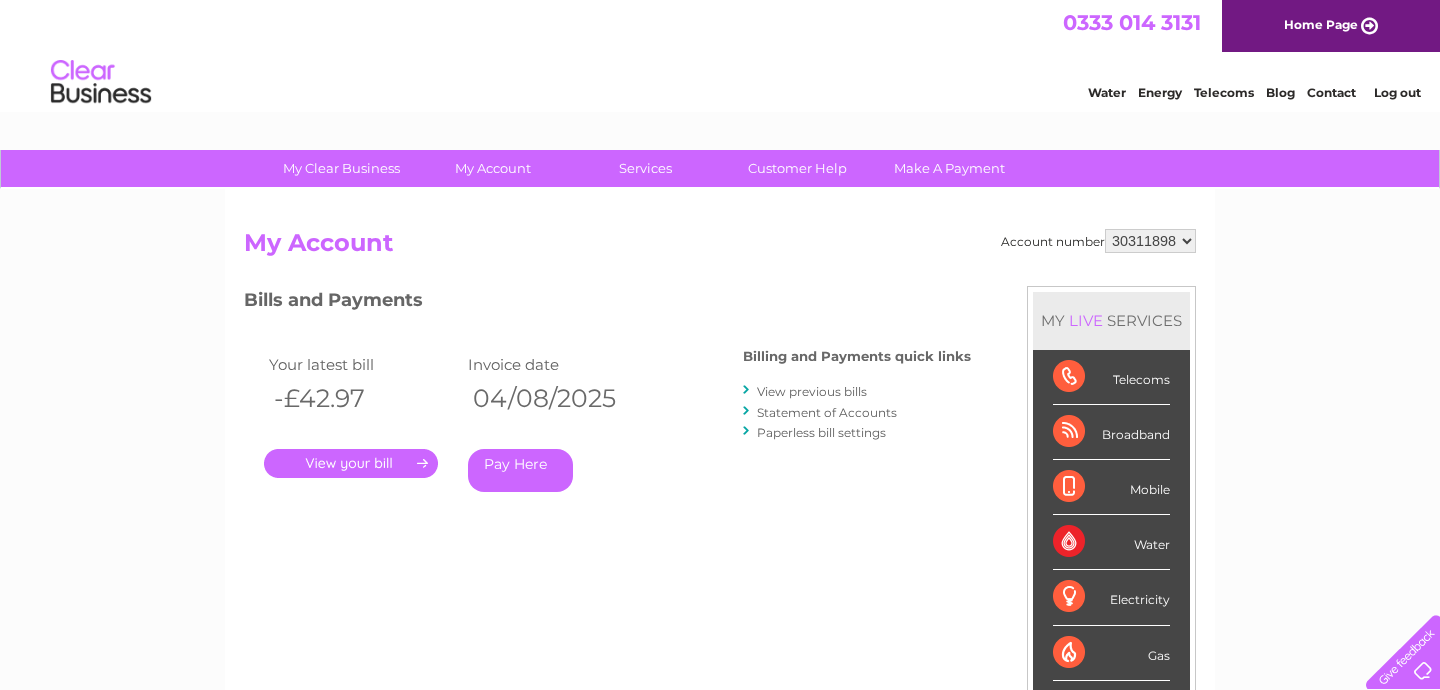 scroll, scrollTop: 0, scrollLeft: 0, axis: both 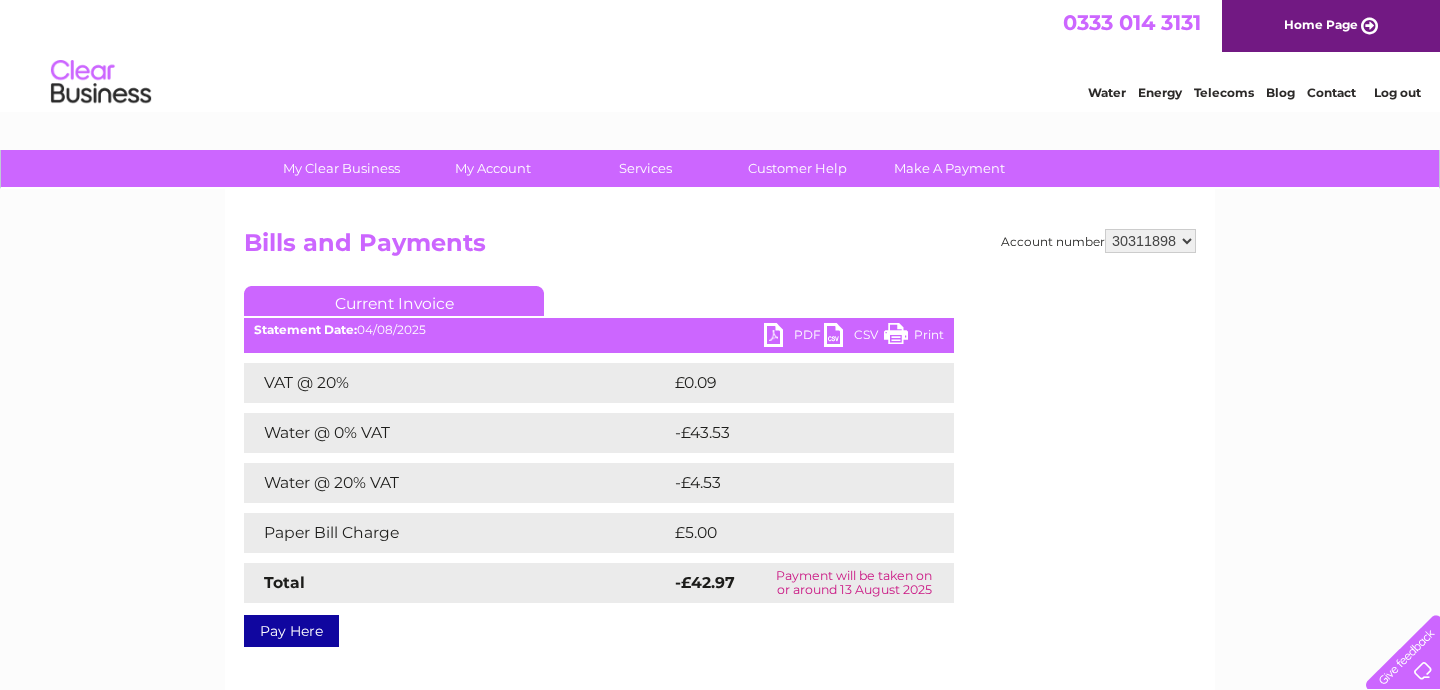 click on "PDF" at bounding box center [794, 337] 